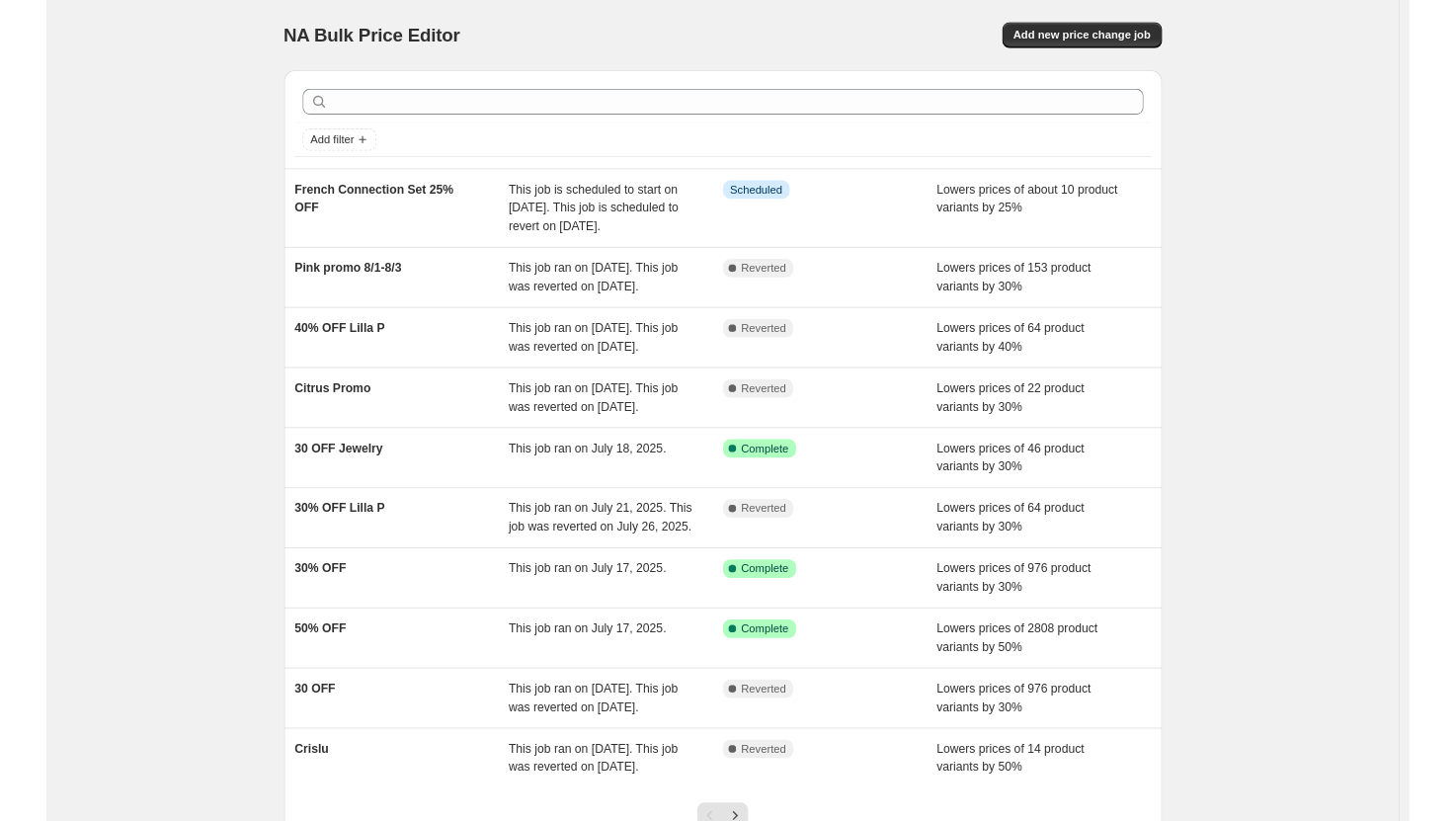 scroll, scrollTop: 0, scrollLeft: 0, axis: both 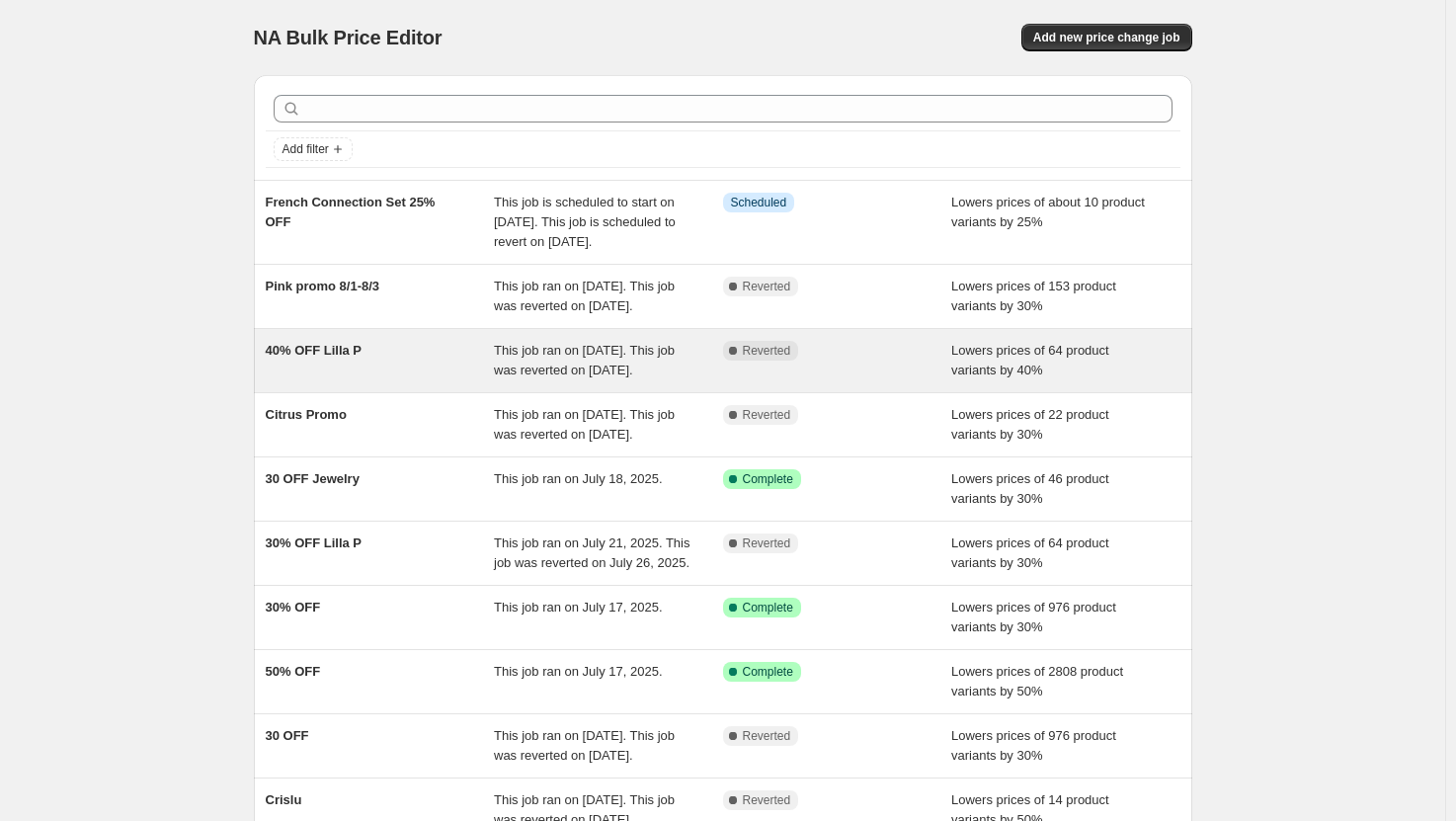 click on "40% OFF Lilla P" at bounding box center (380, 361) 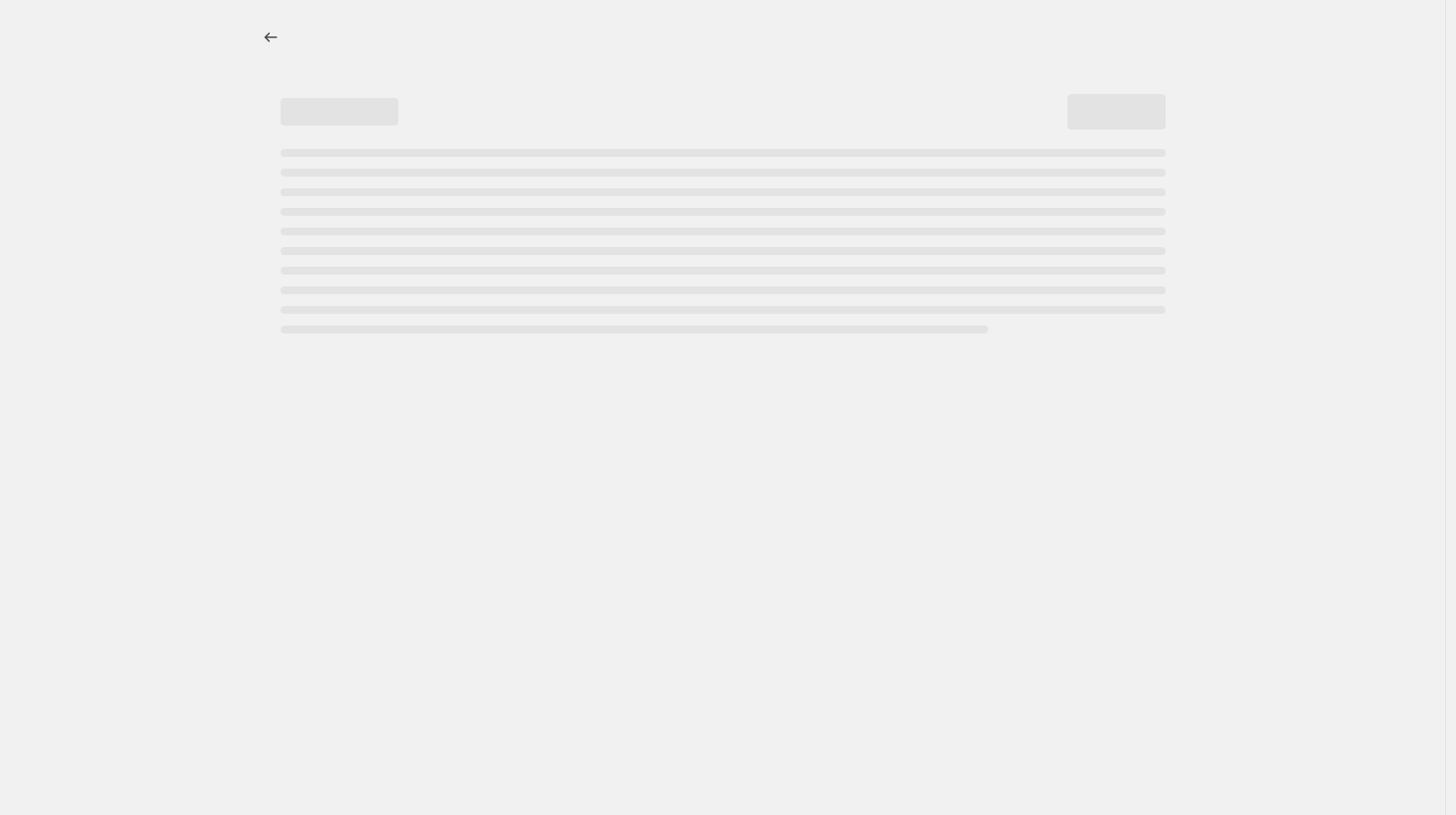 select on "percentage" 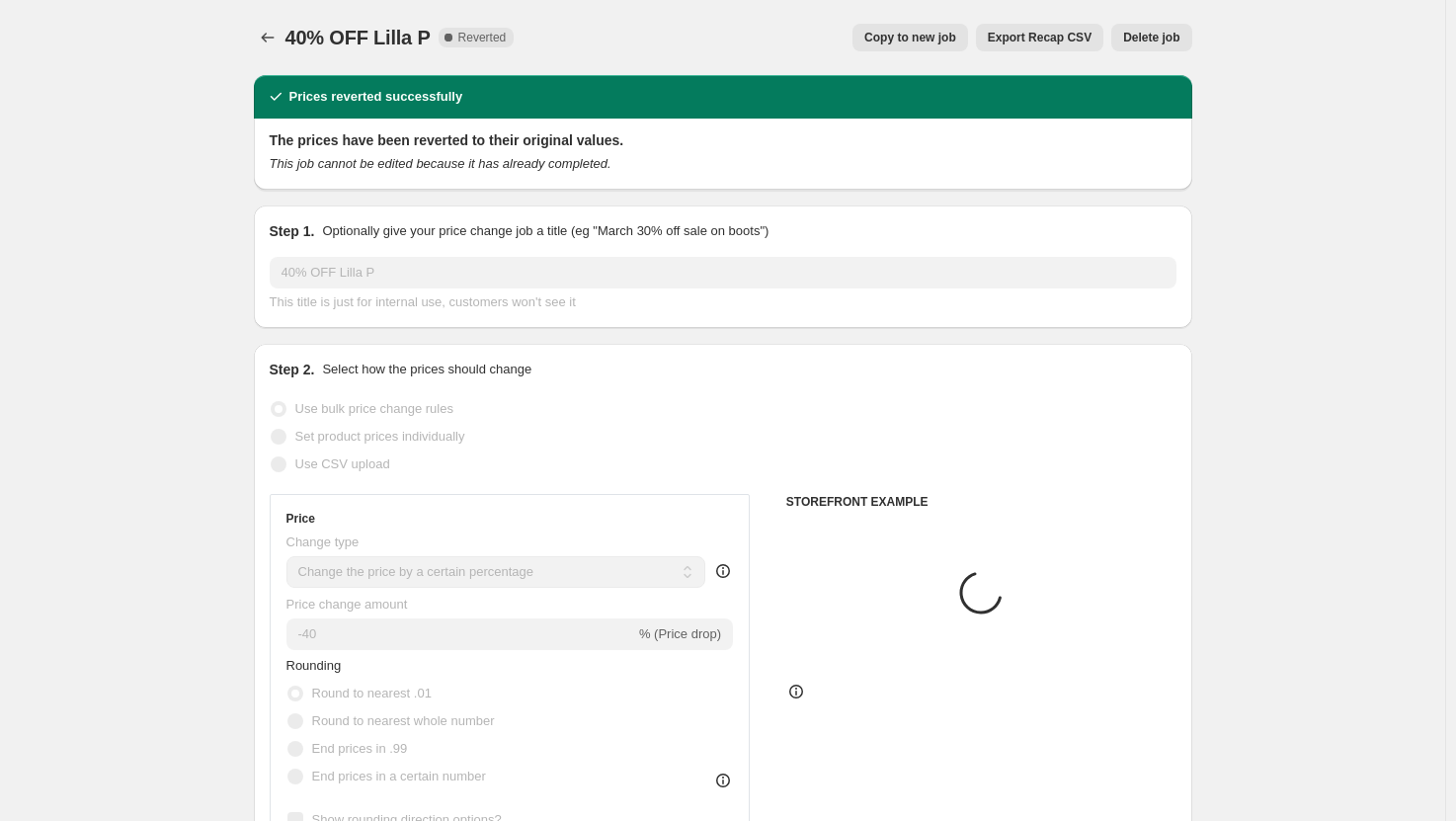 select on "tag" 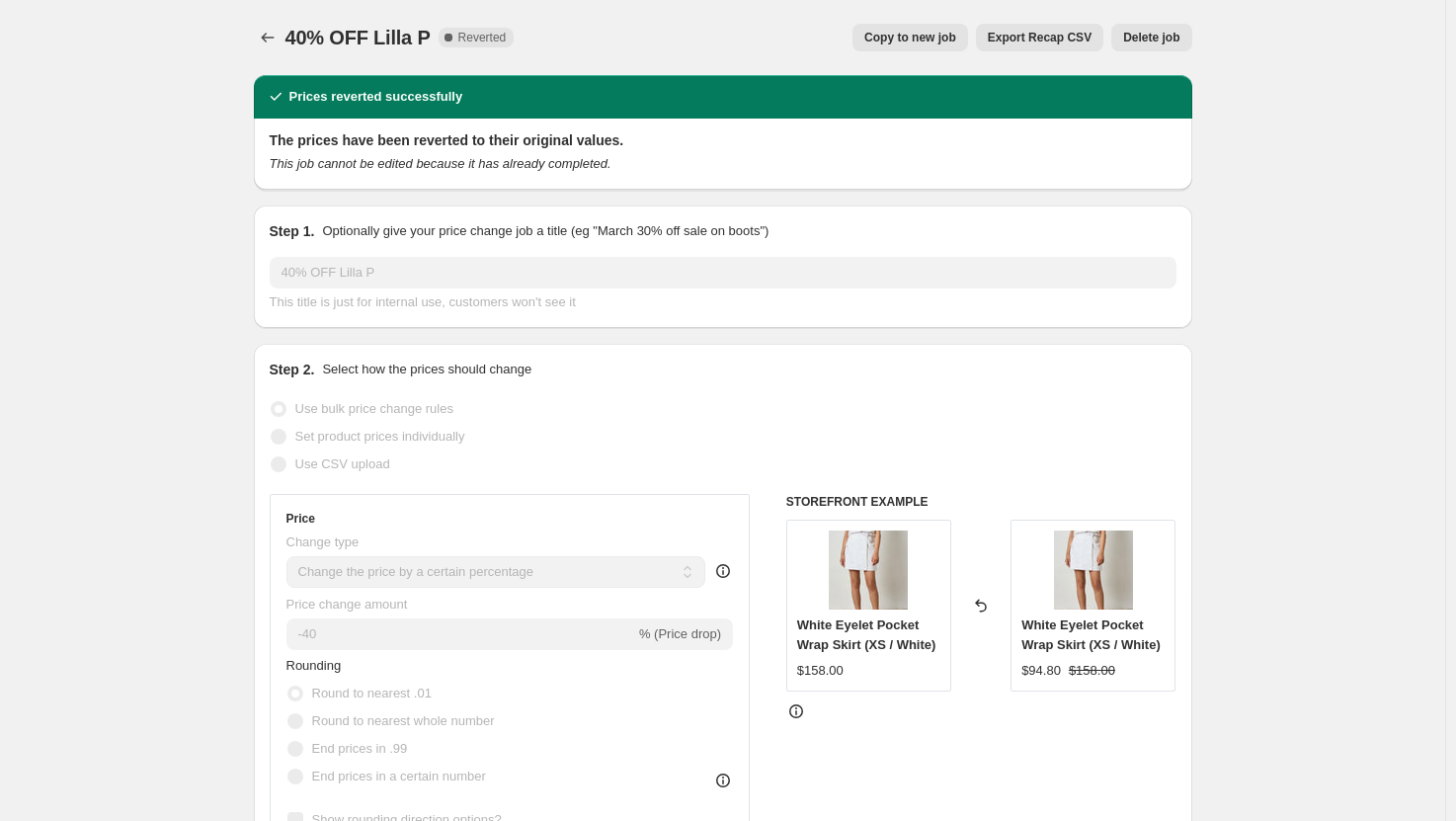 click on "Copy to new job" at bounding box center [910, 38] 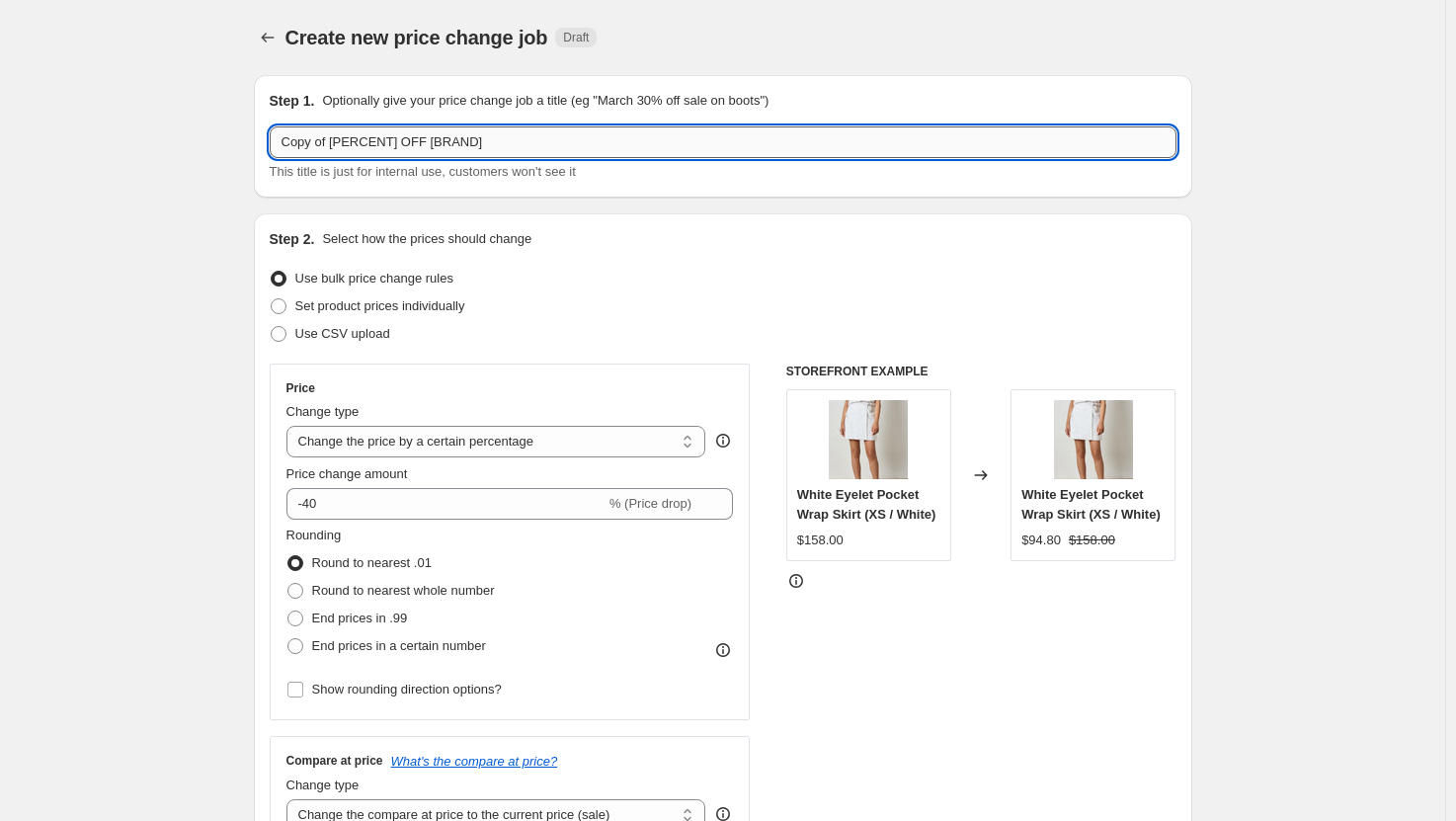 drag, startPoint x: 333, startPoint y: 144, endPoint x: 282, endPoint y: 145, distance: 51.009803 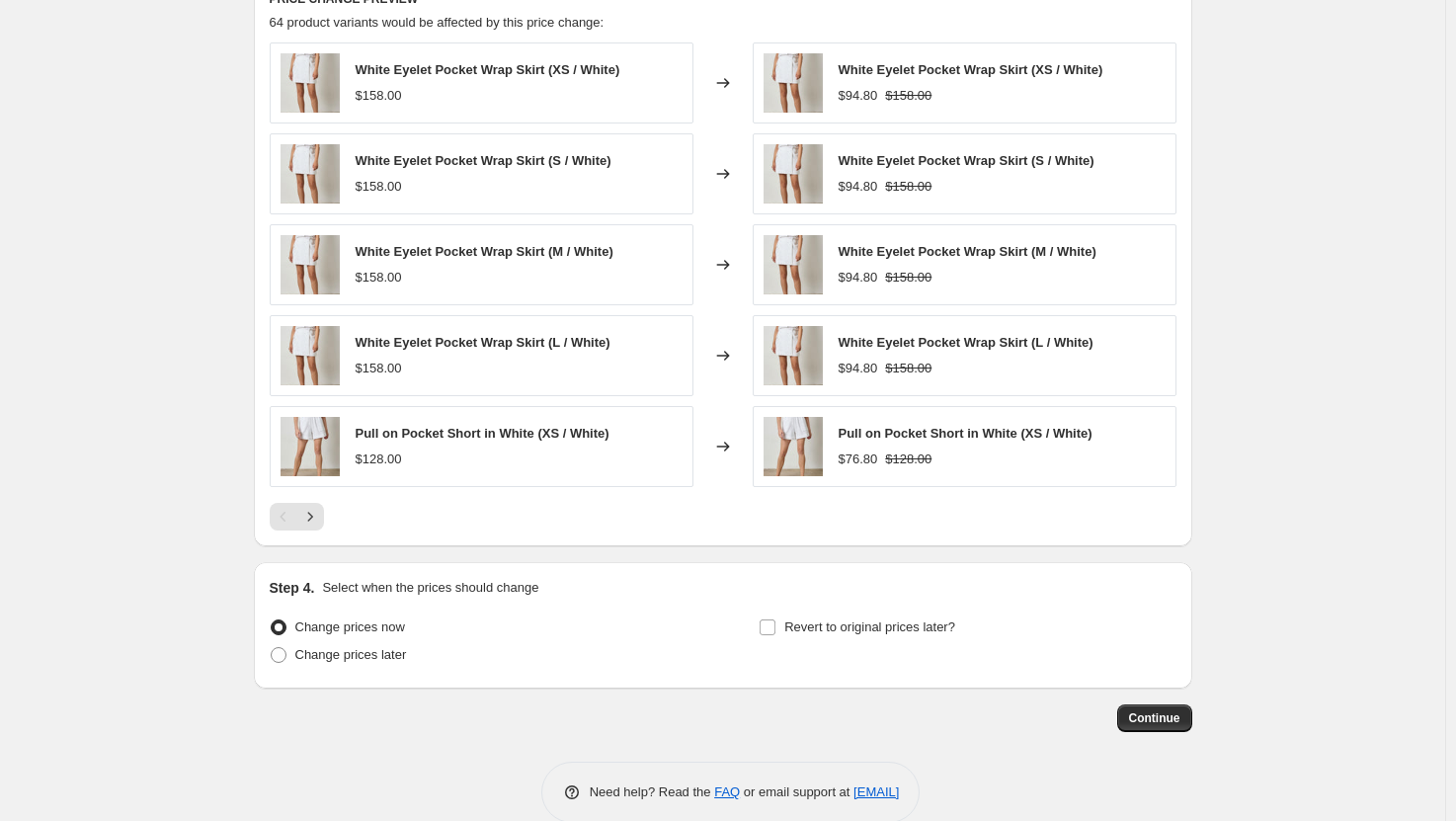 scroll, scrollTop: 1377, scrollLeft: 0, axis: vertical 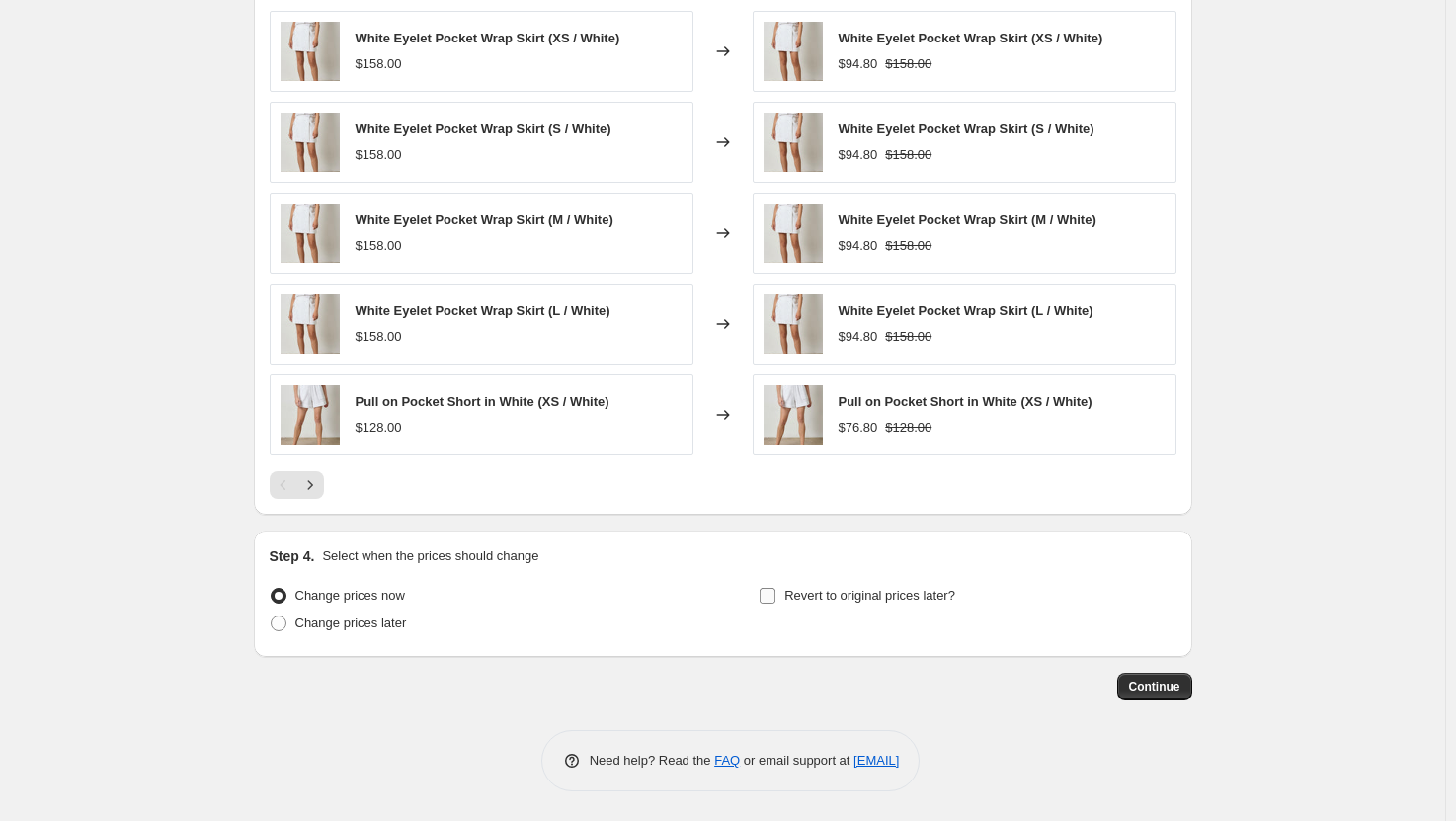 type on "40% OFF Lilla P" 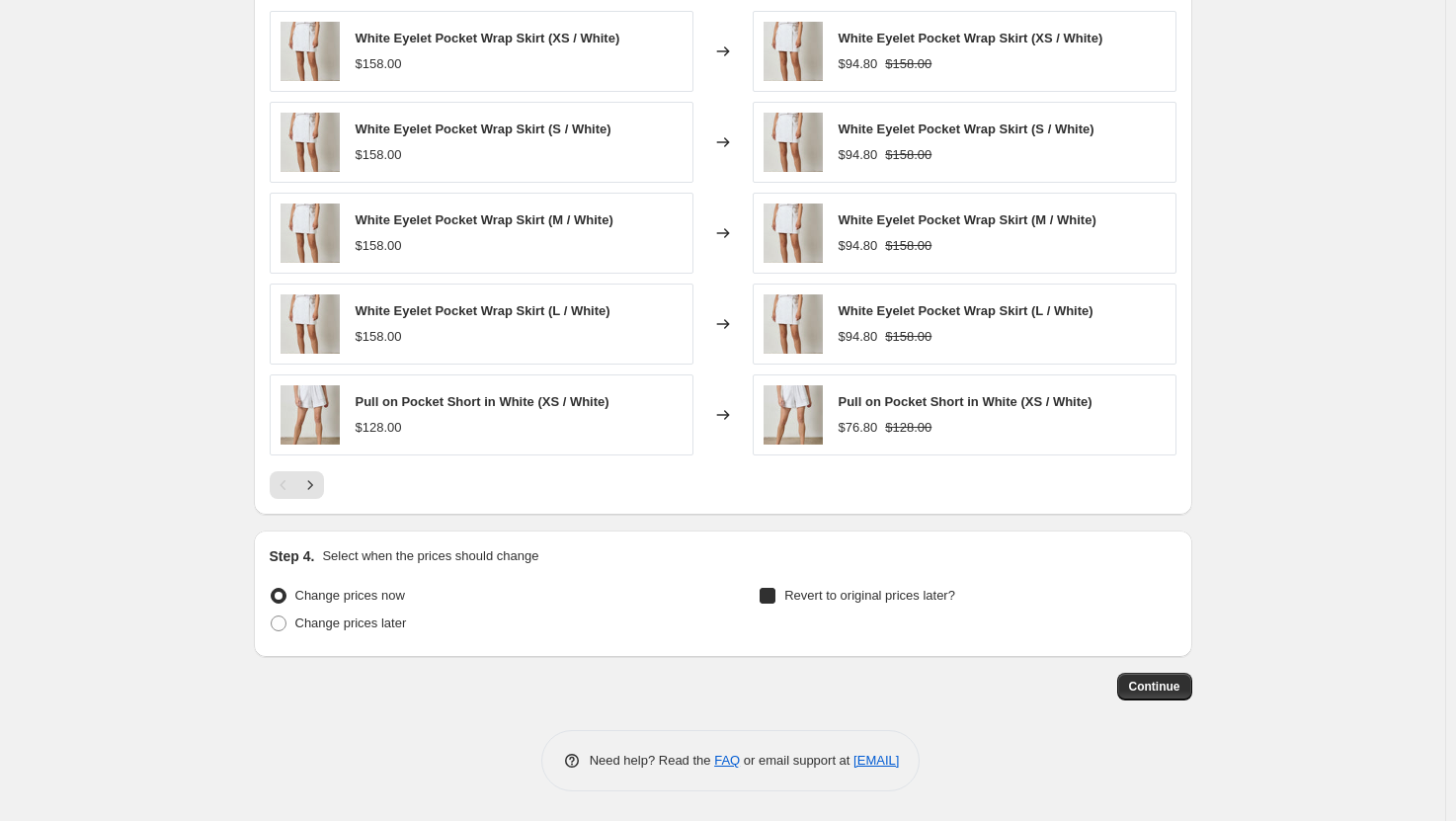 checkbox on "true" 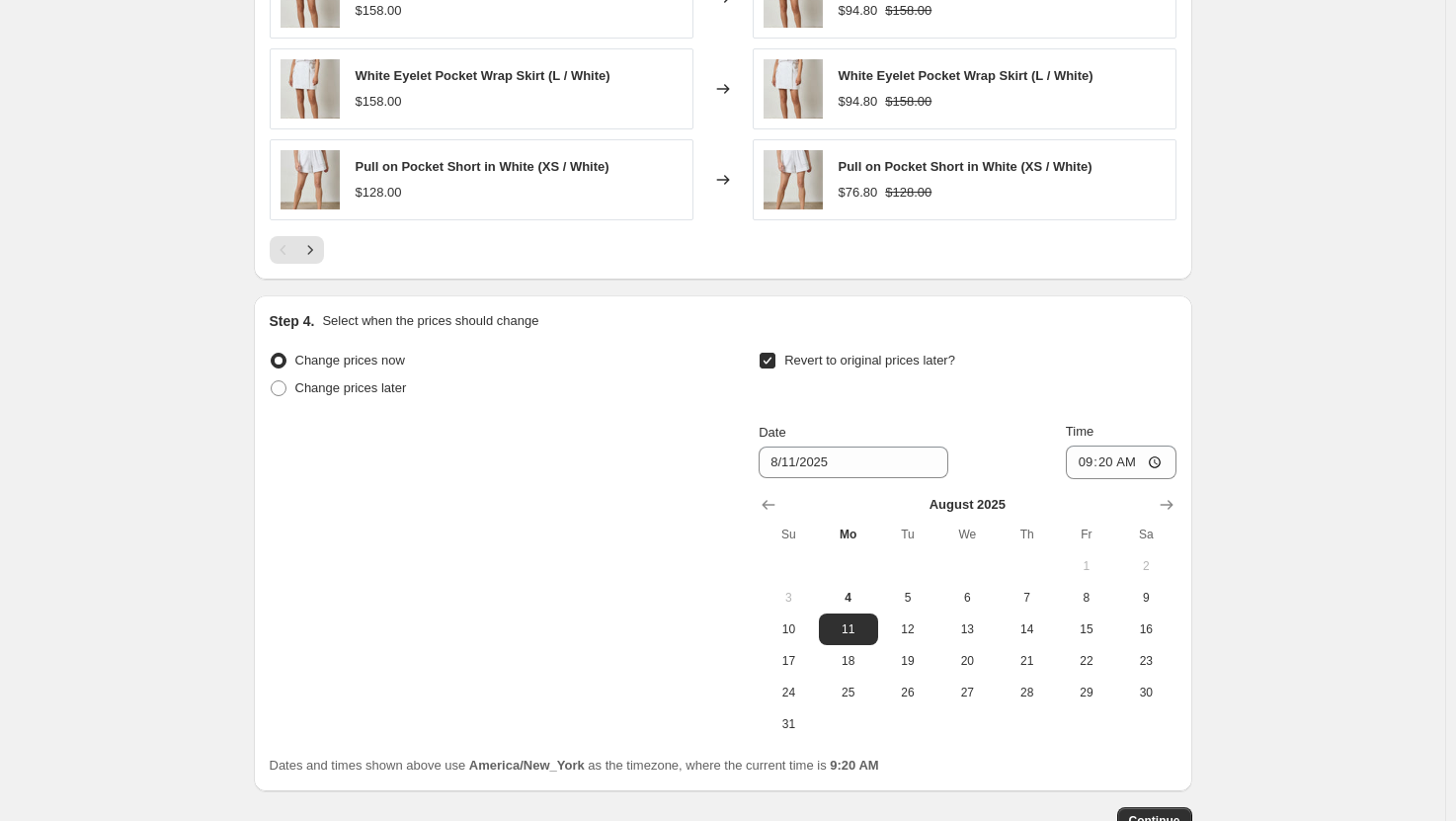 scroll, scrollTop: 1747, scrollLeft: 0, axis: vertical 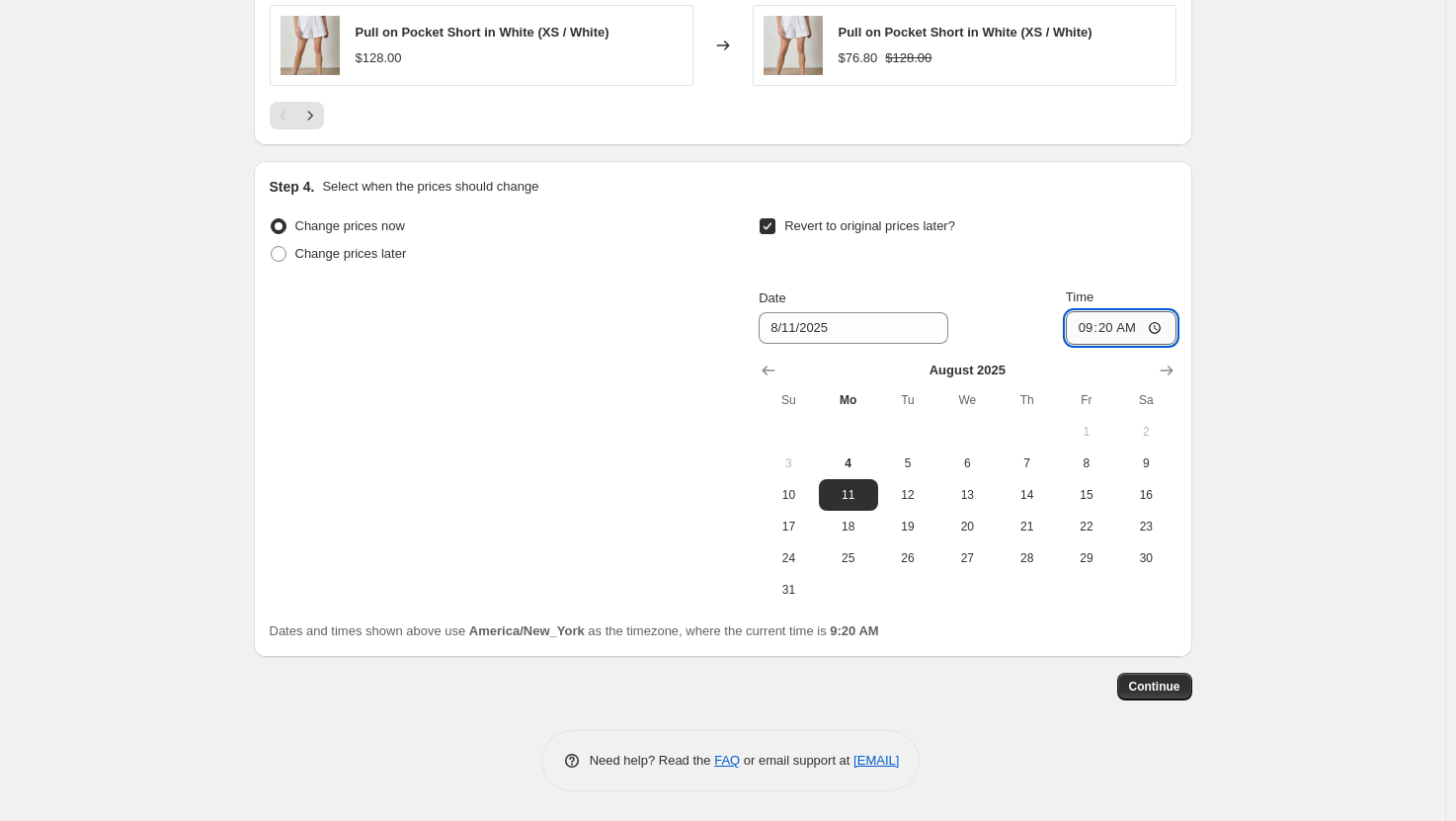 click on "09:20" at bounding box center (1121, 328) 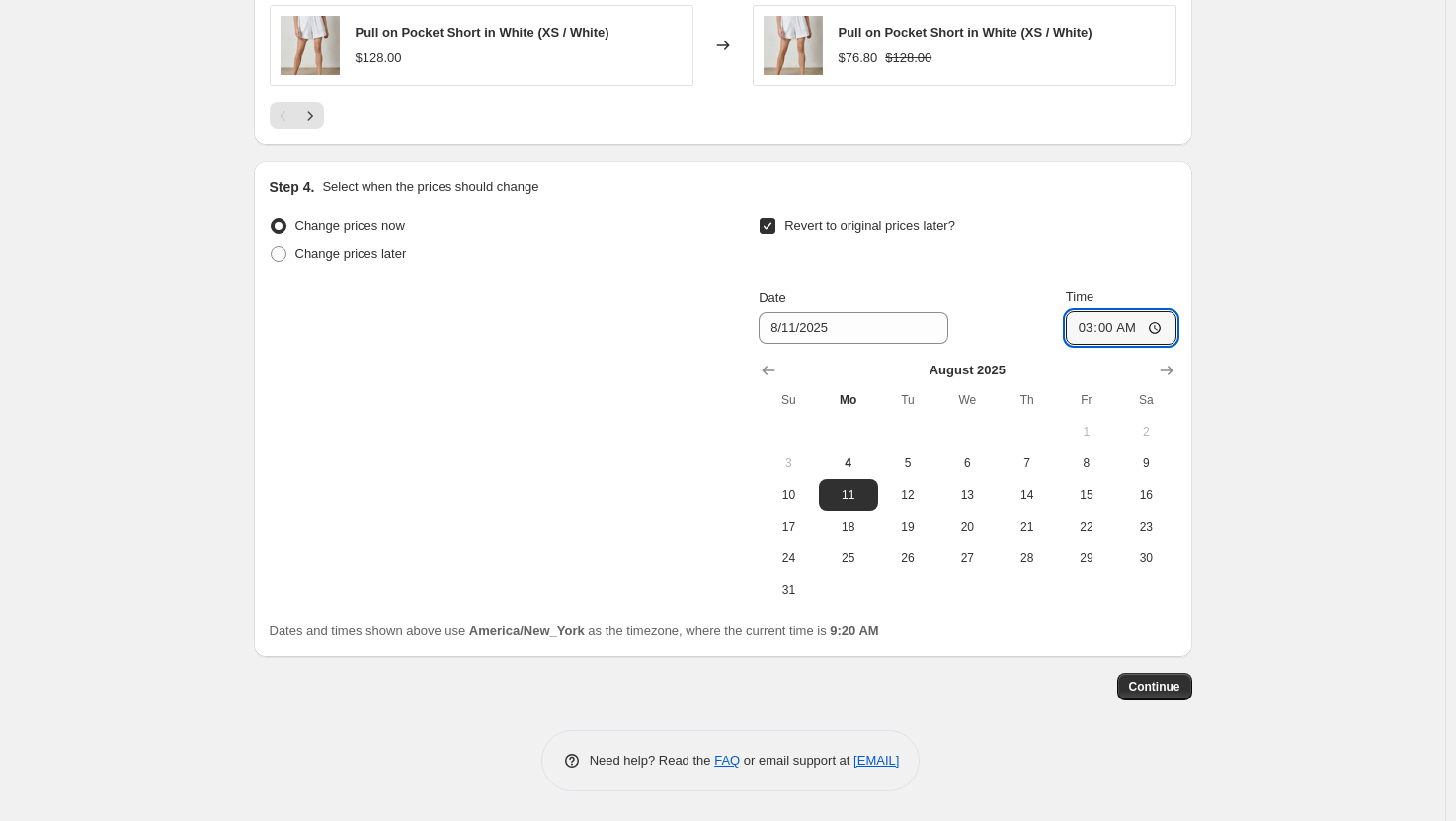 type on "03:00" 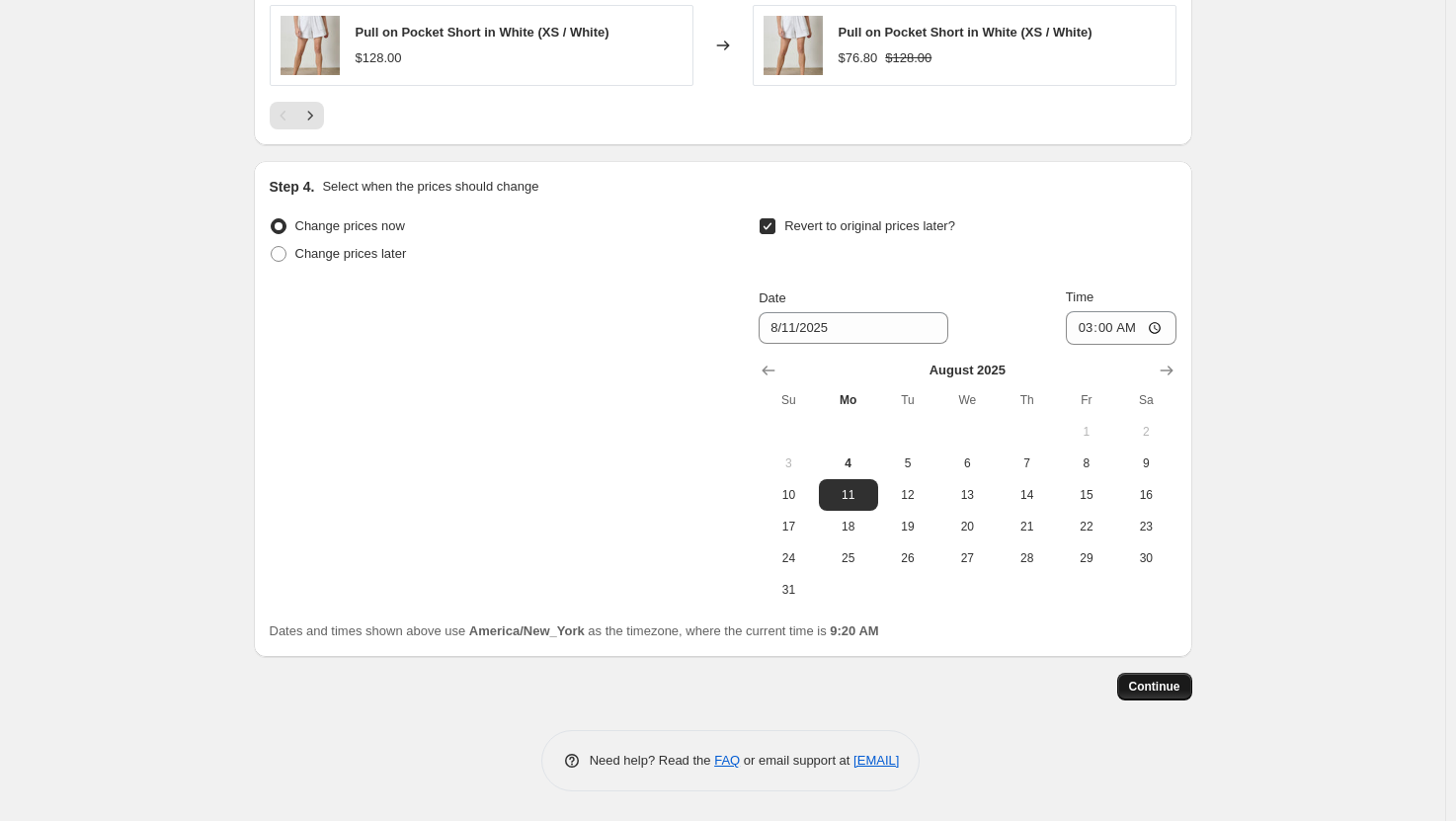 click on "Continue" at bounding box center (1155, 687) 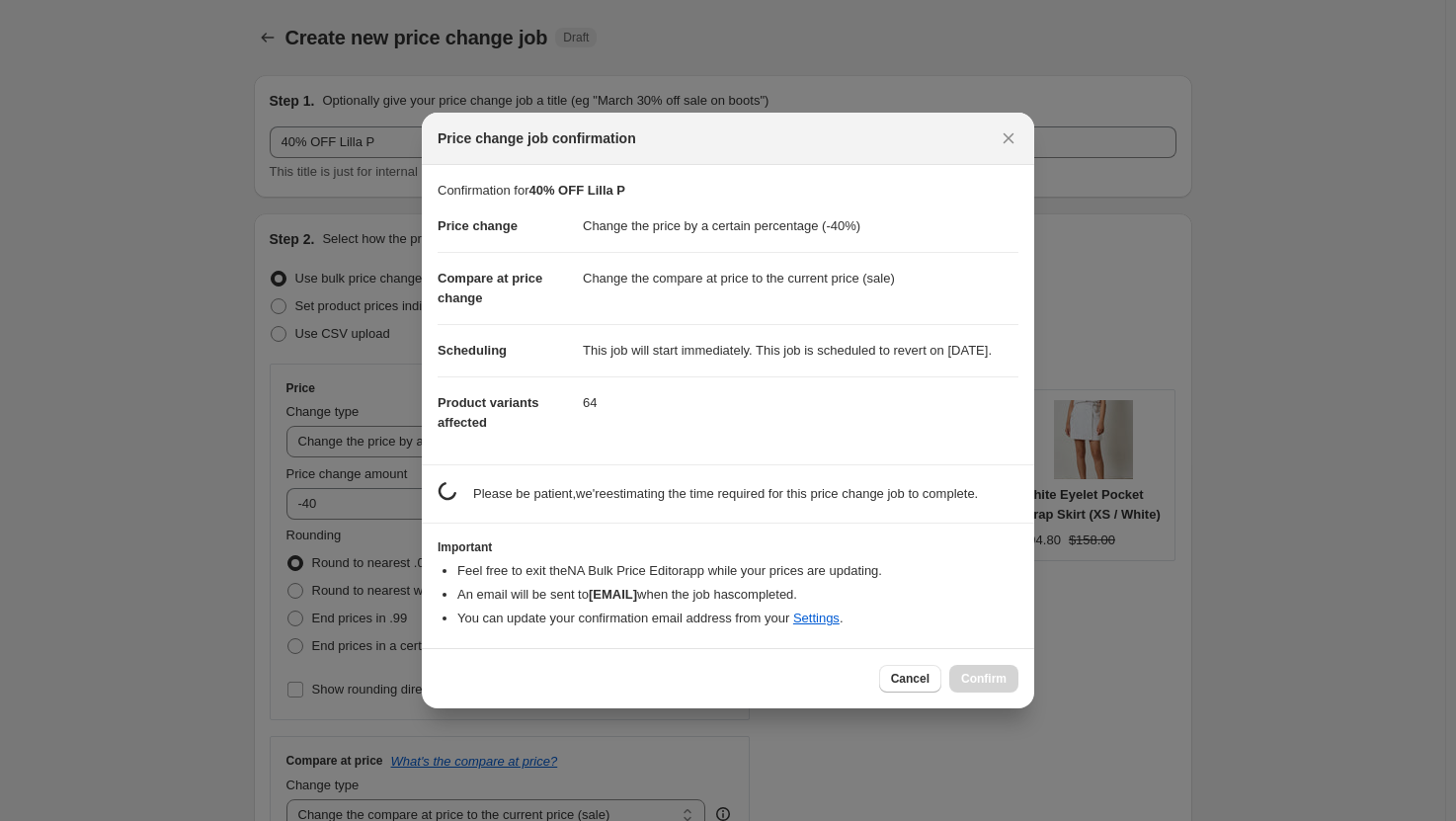 scroll, scrollTop: 0, scrollLeft: 0, axis: both 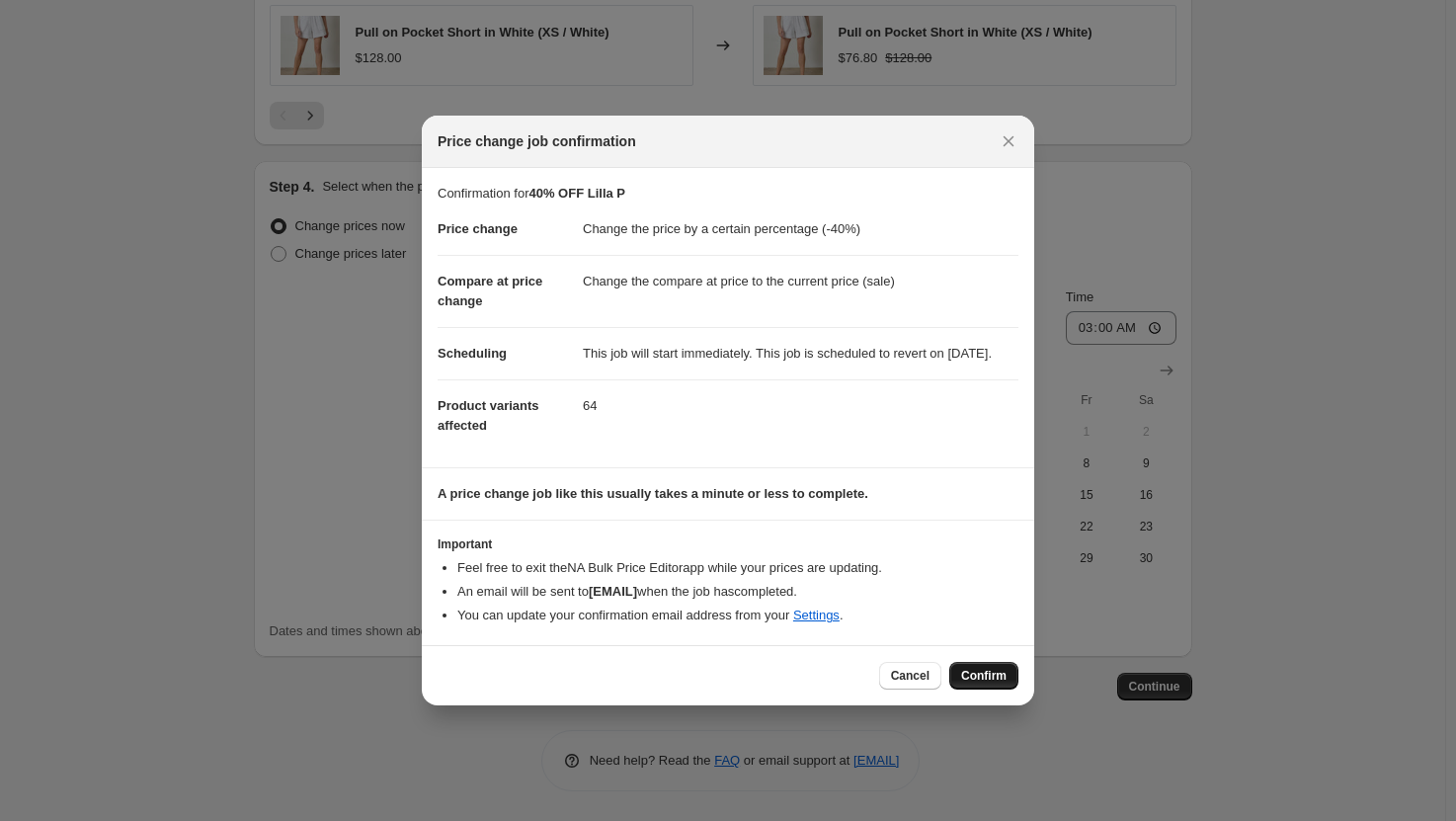 click on "Confirm" at bounding box center (984, 676) 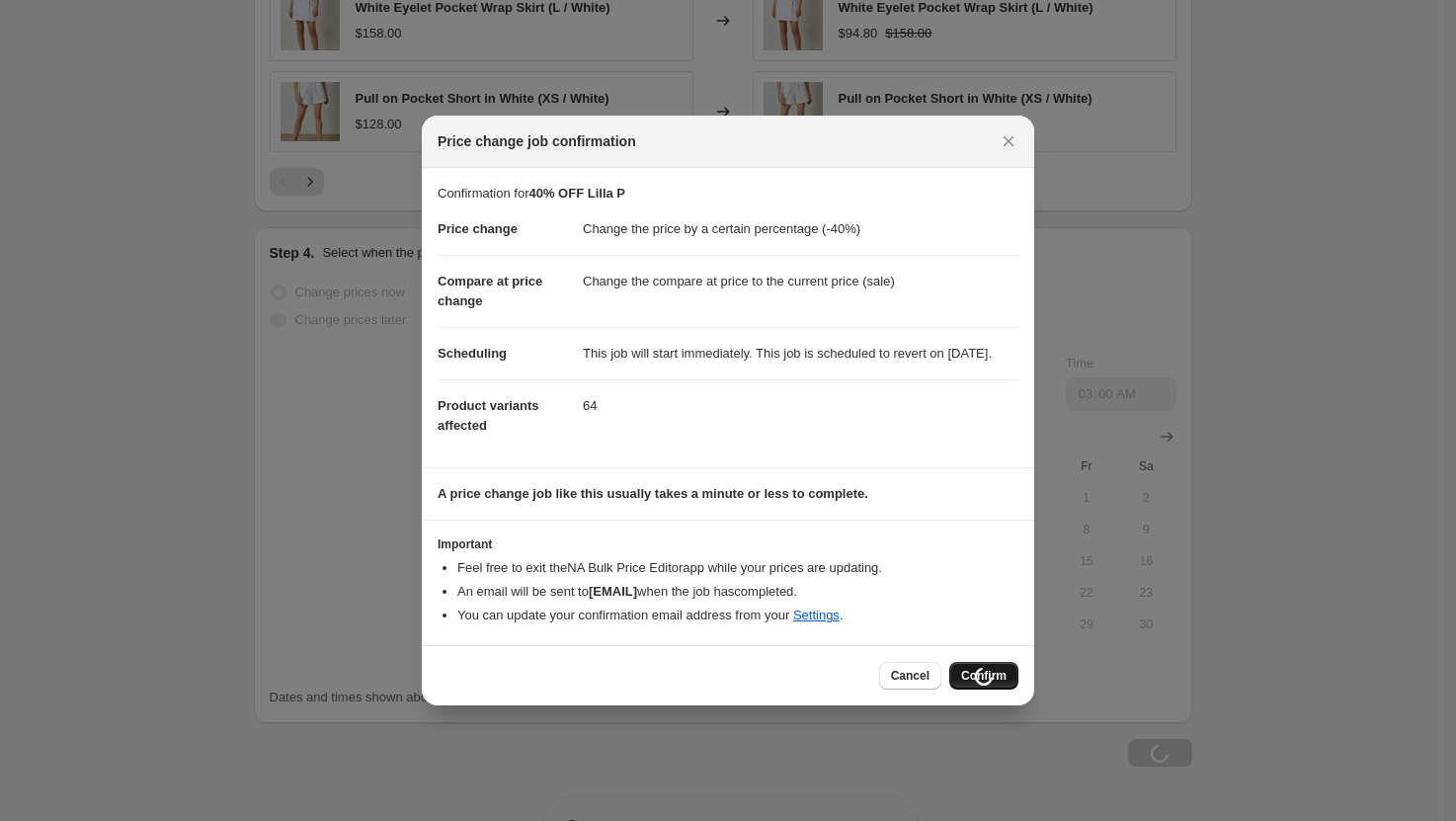 scroll, scrollTop: 1814, scrollLeft: 0, axis: vertical 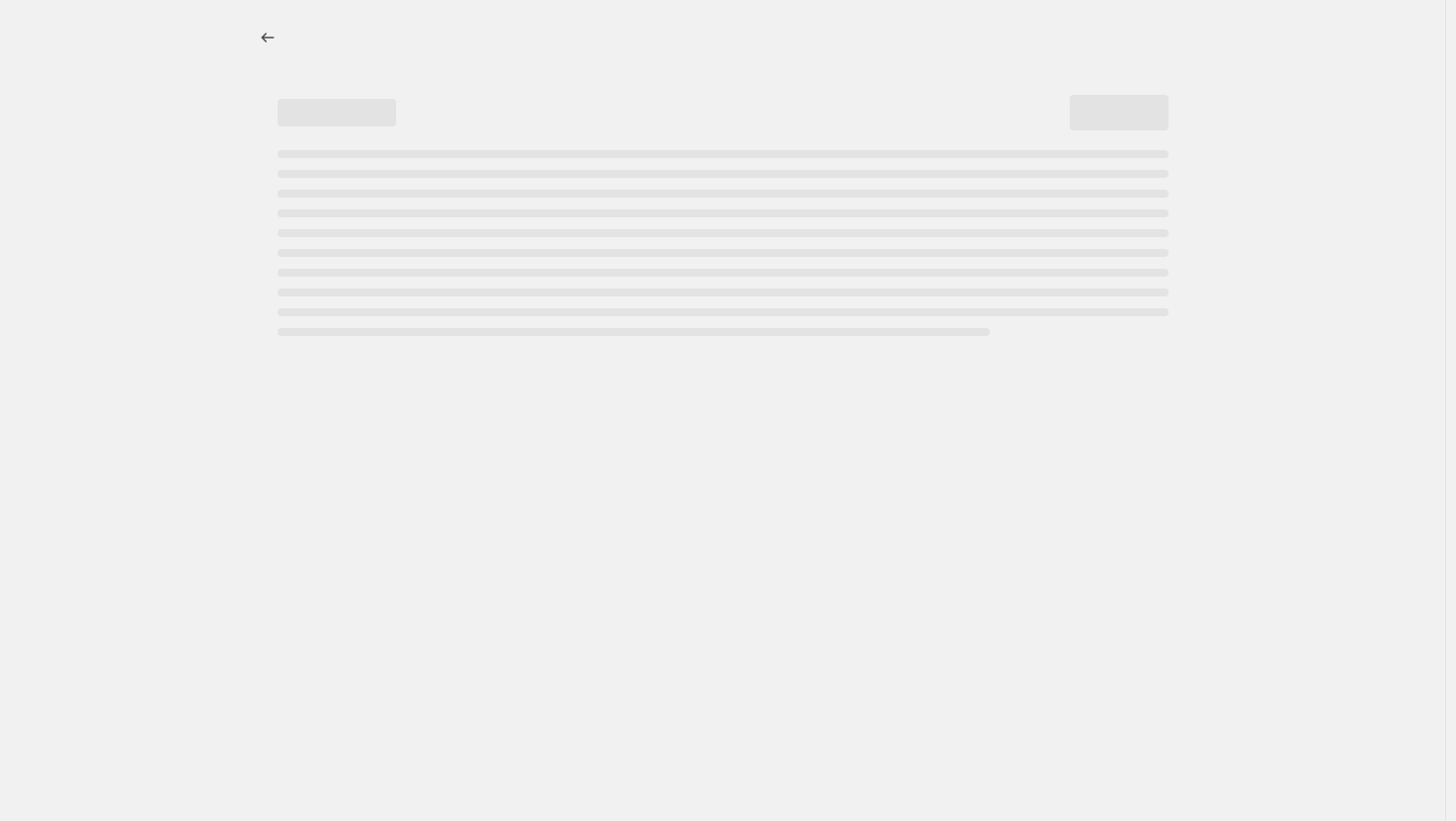 select on "percentage" 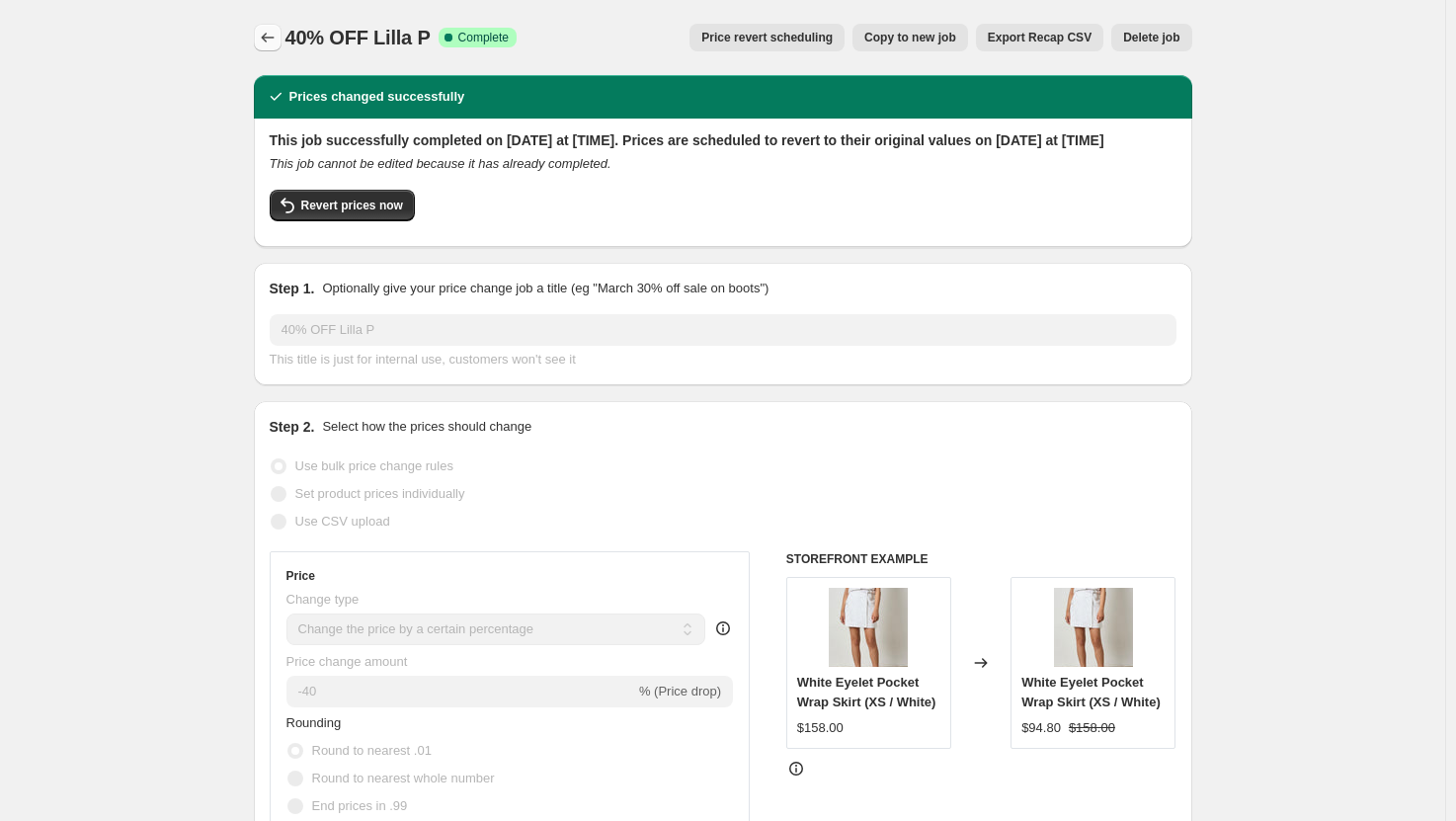 click 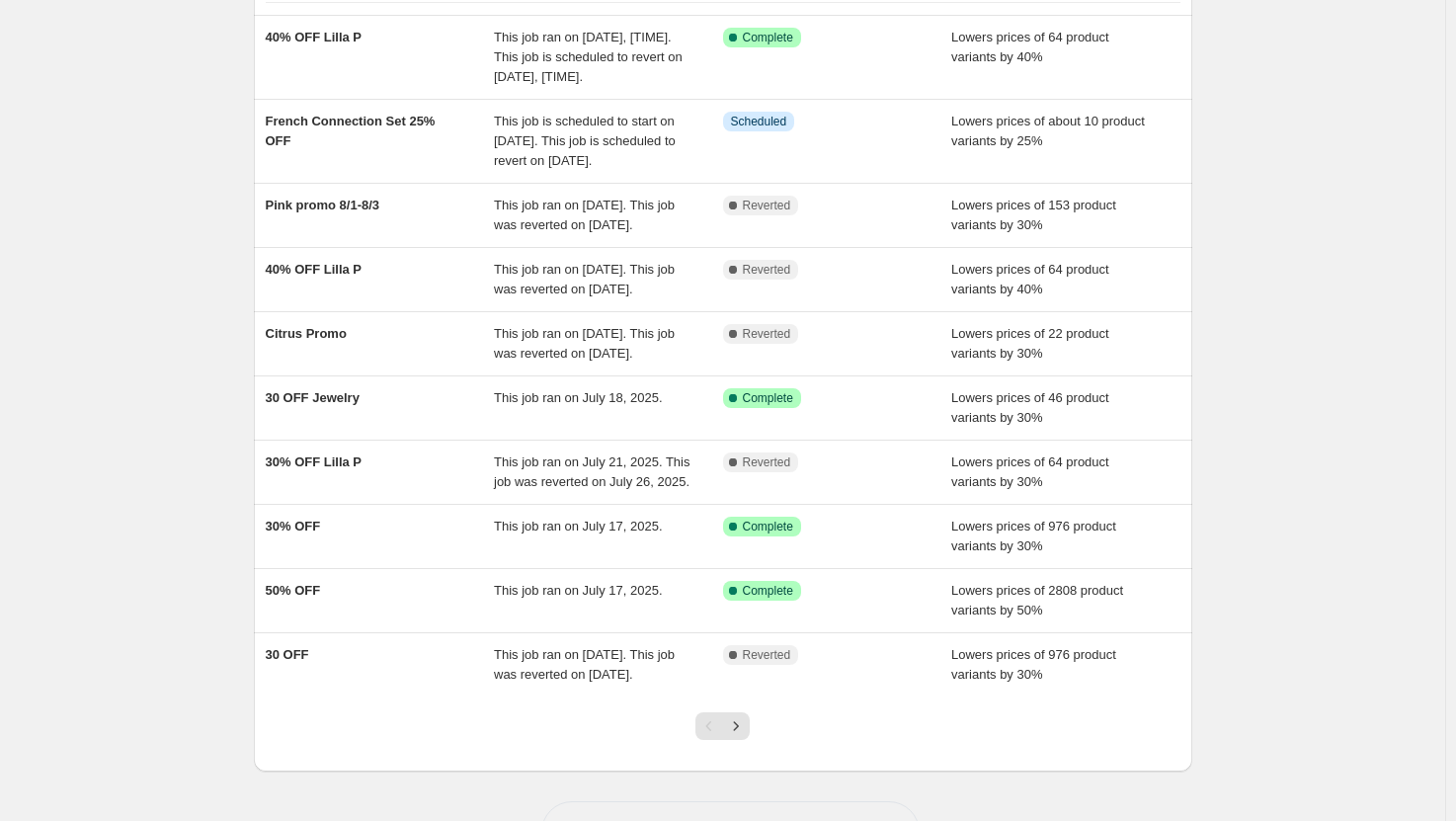 scroll, scrollTop: 295, scrollLeft: 0, axis: vertical 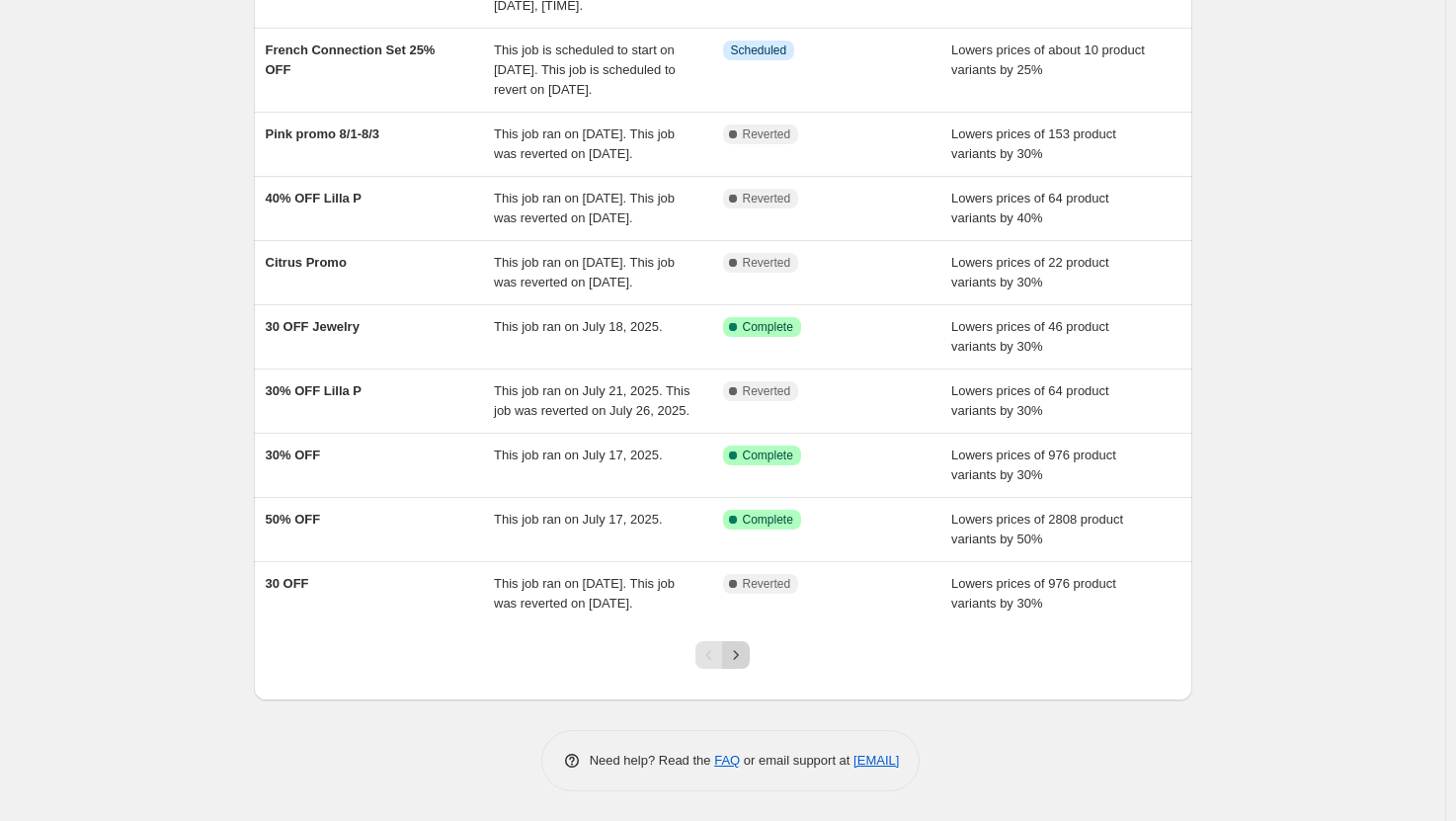 click 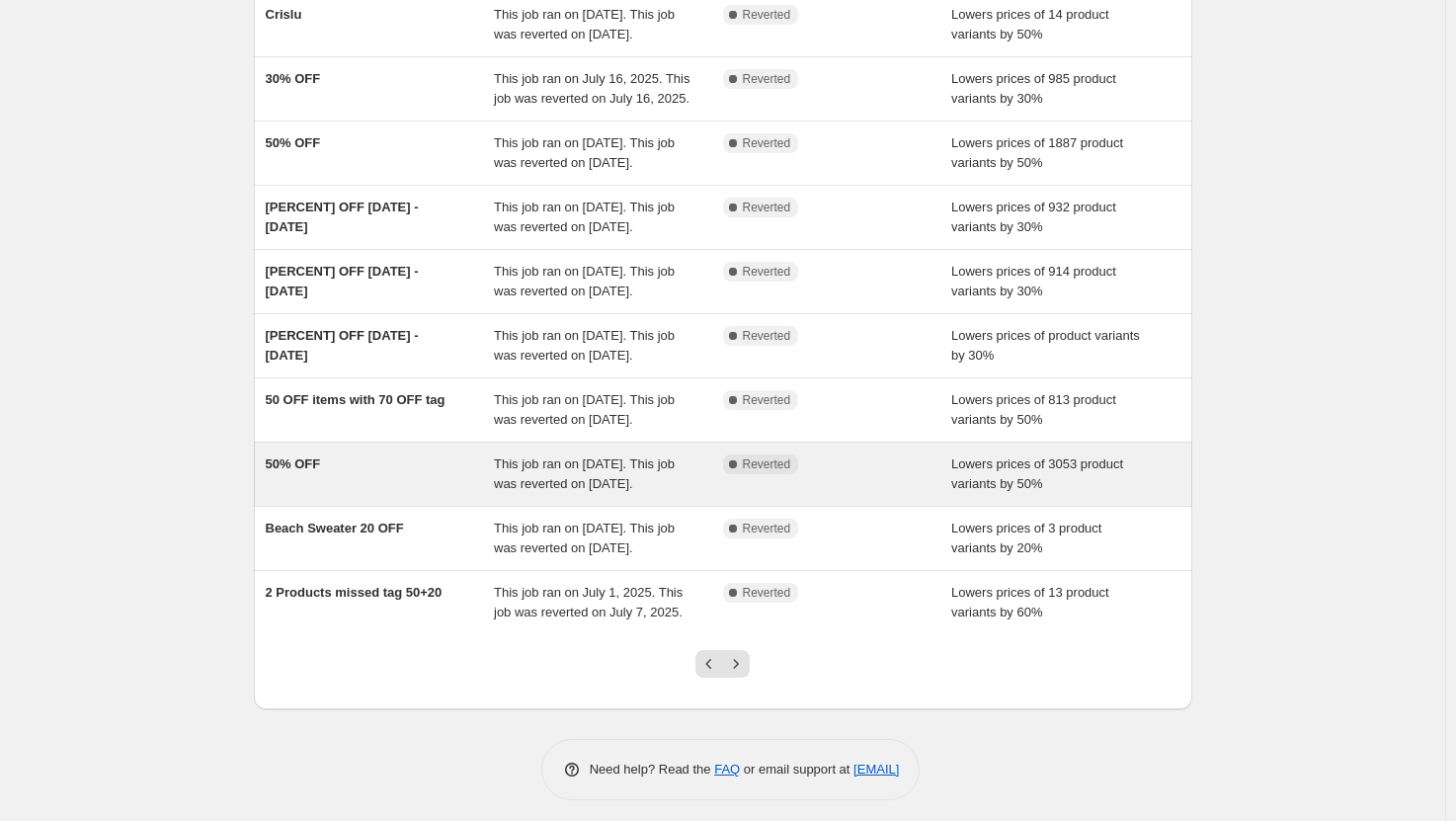 scroll, scrollTop: 197, scrollLeft: 0, axis: vertical 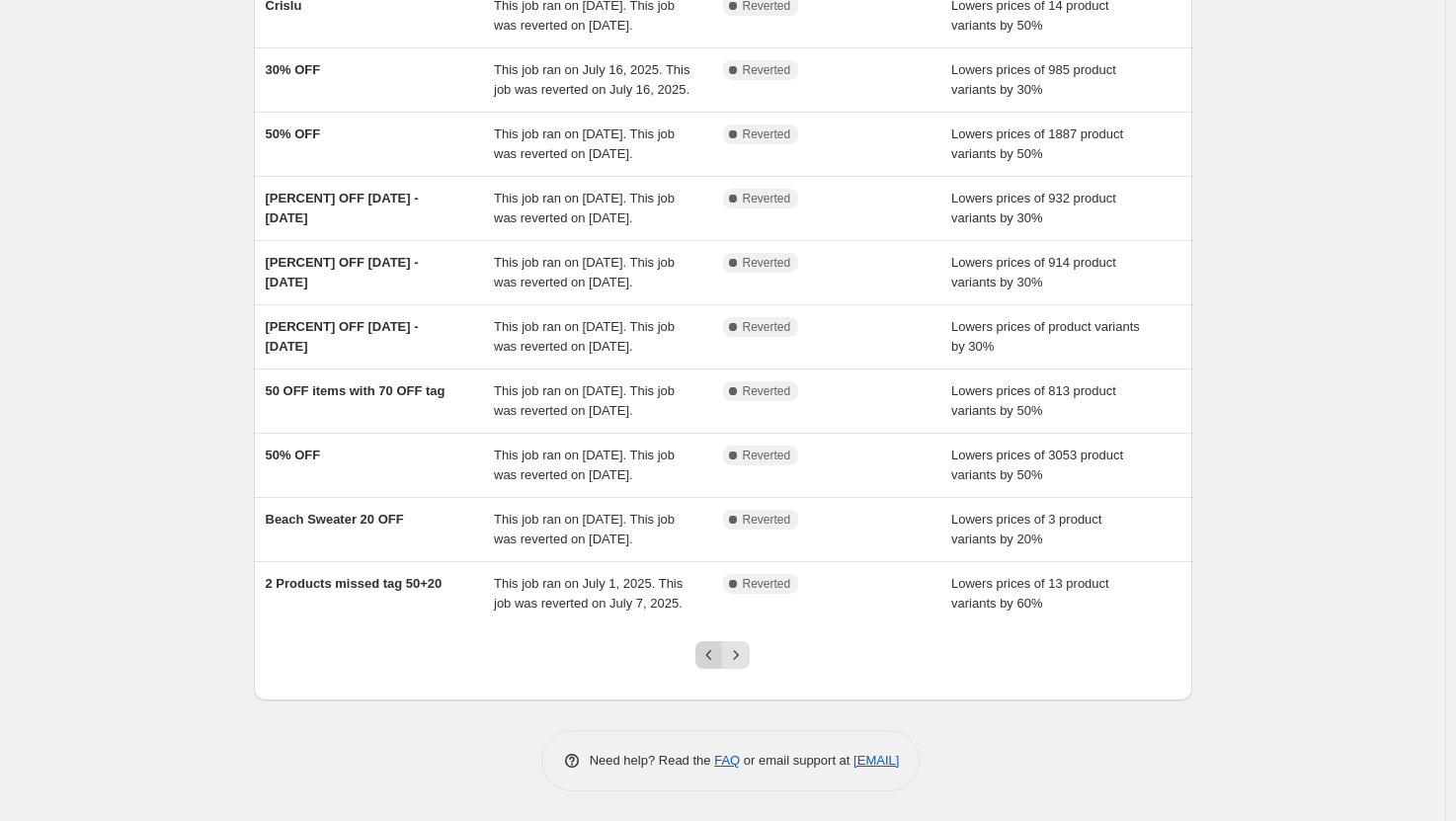 click 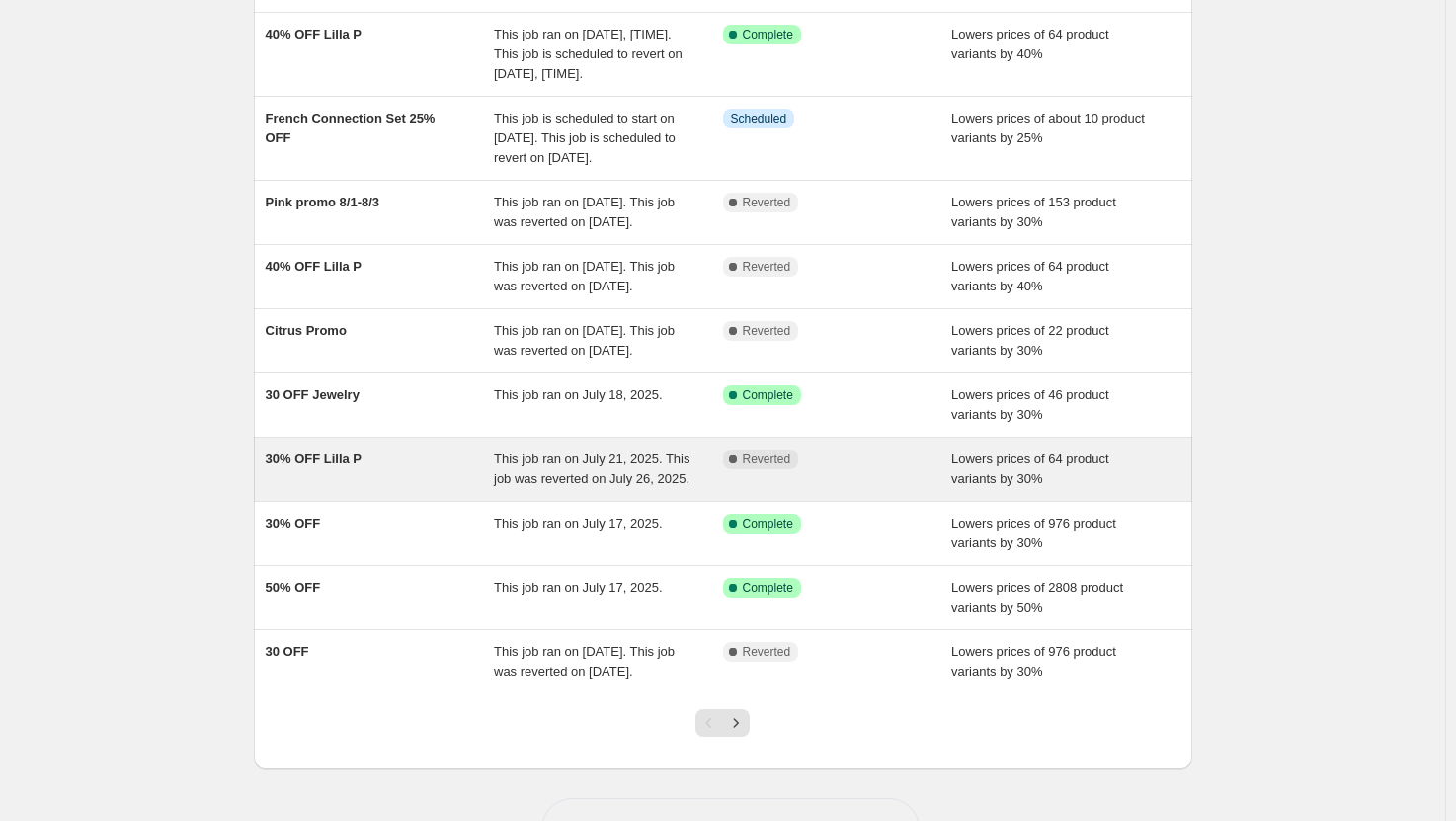 scroll, scrollTop: 198, scrollLeft: 0, axis: vertical 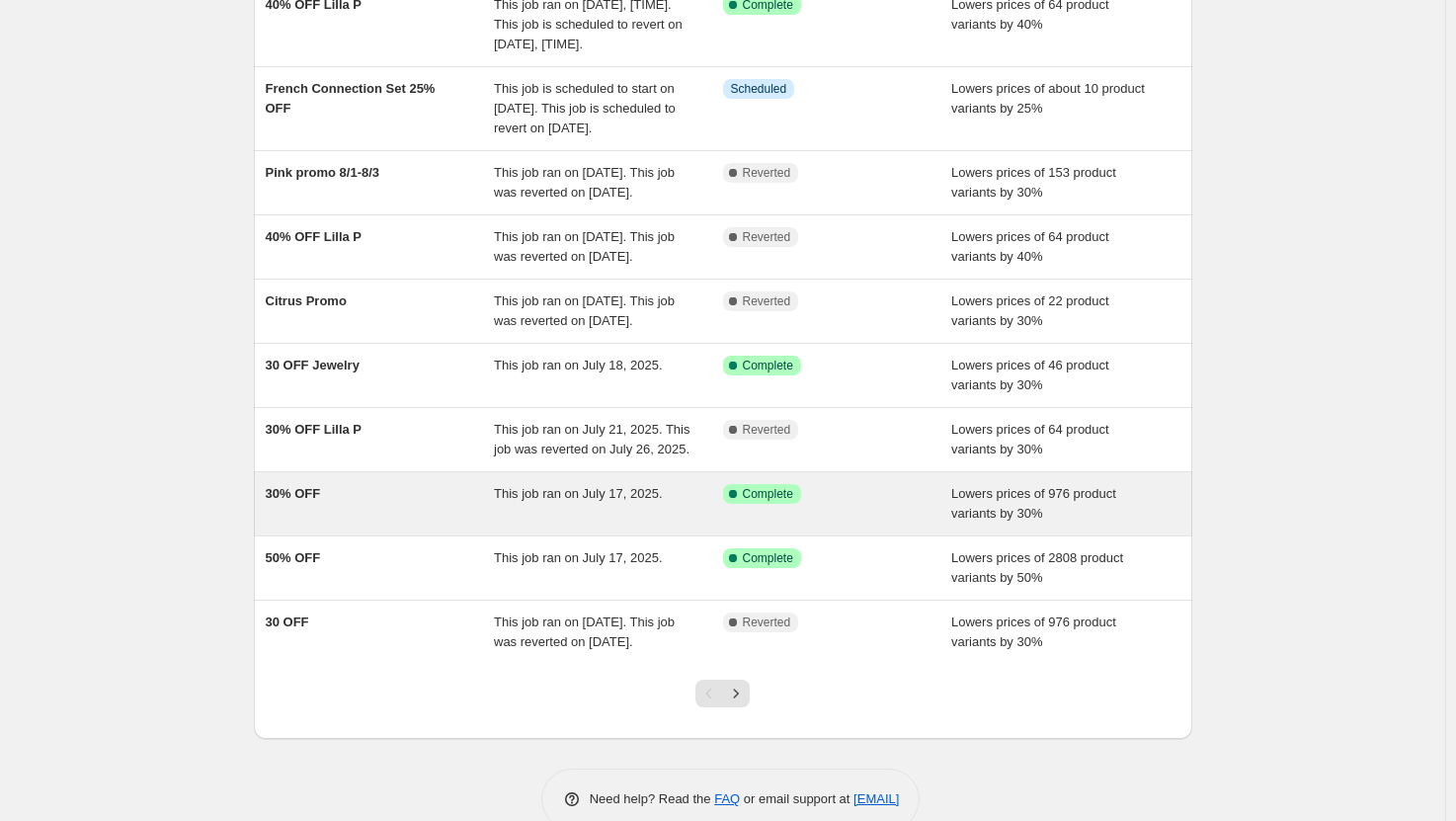 click on "30% OFF" at bounding box center (380, 504) 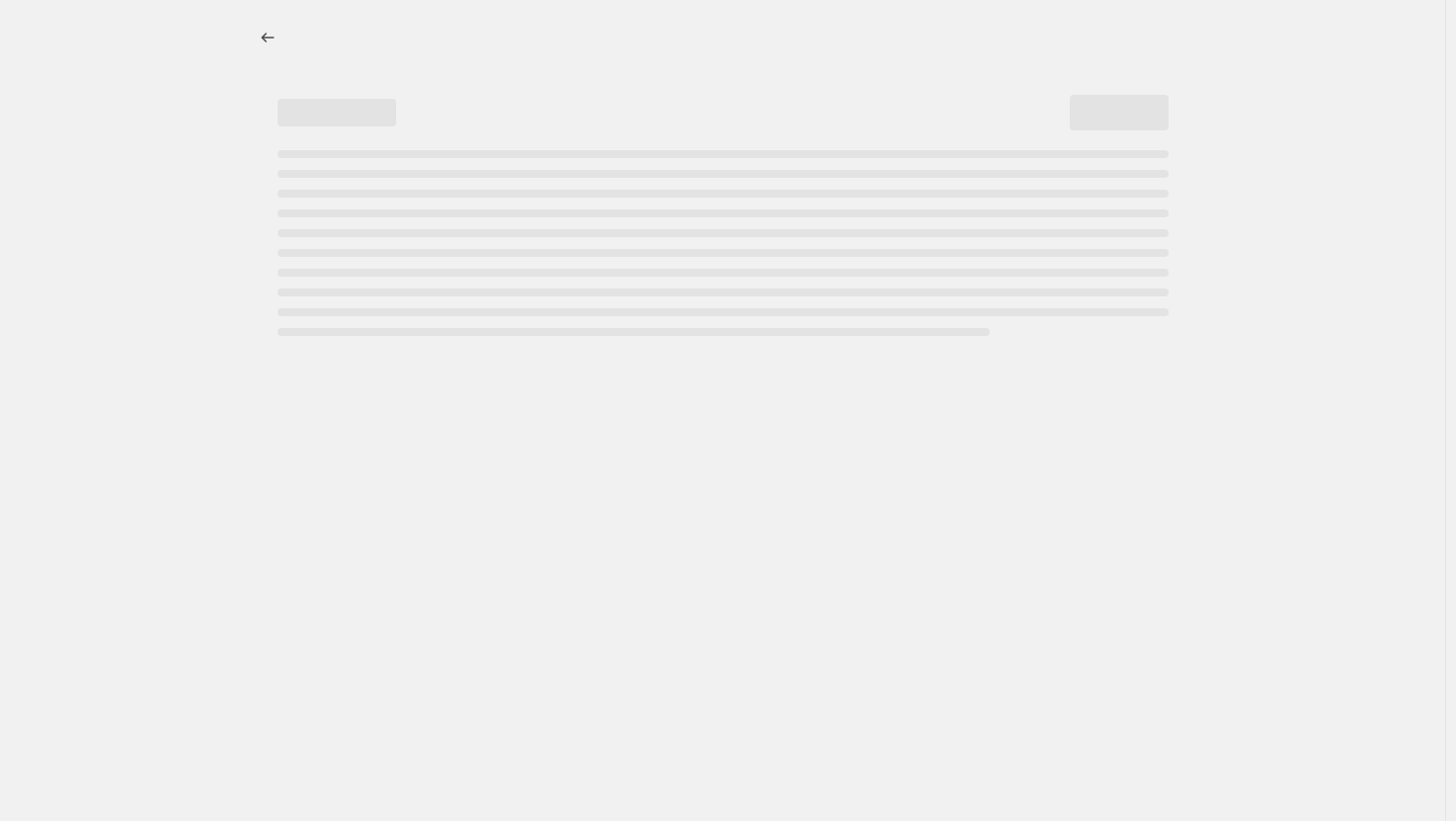 scroll, scrollTop: 0, scrollLeft: 0, axis: both 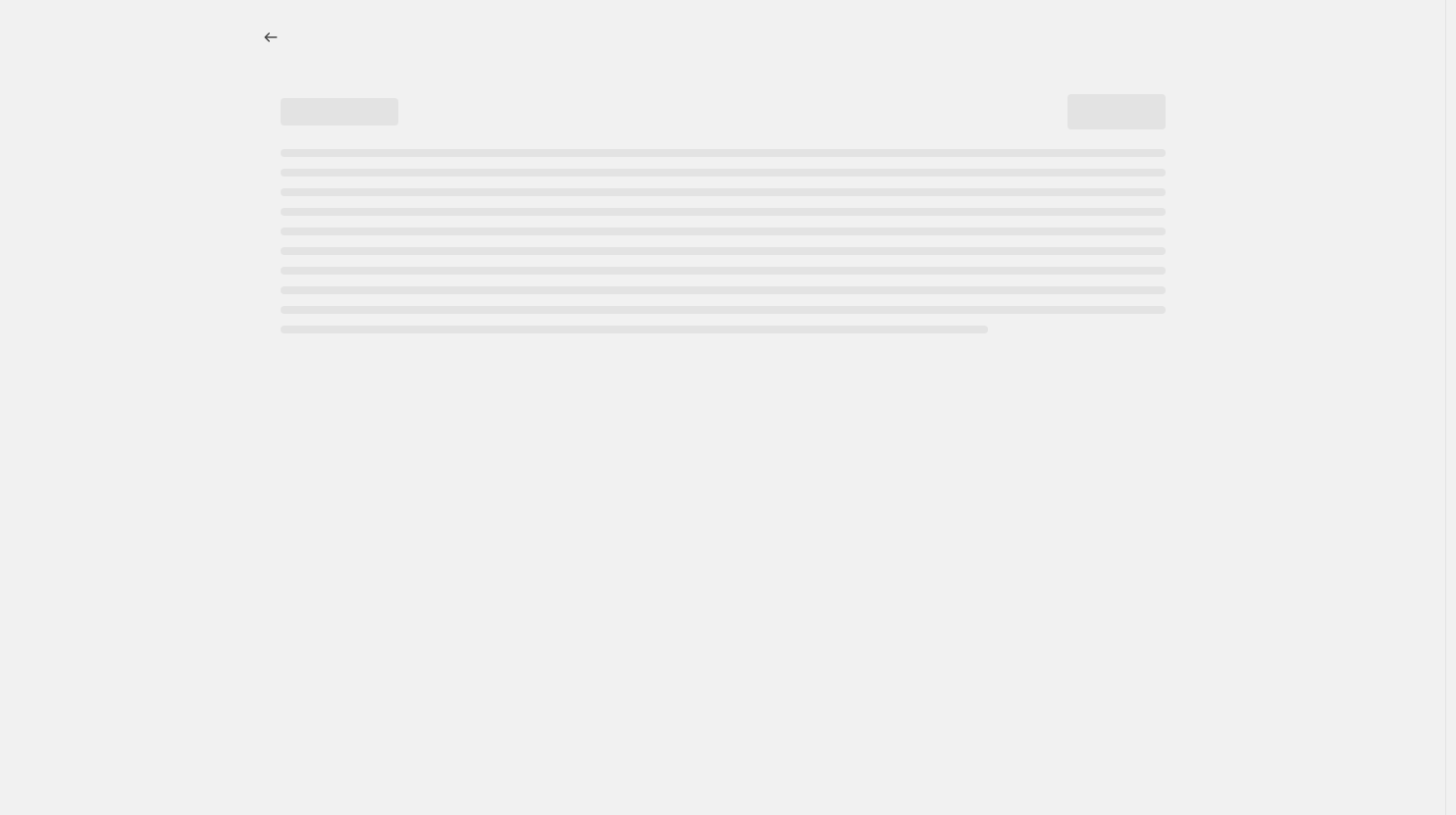 select on "percentage" 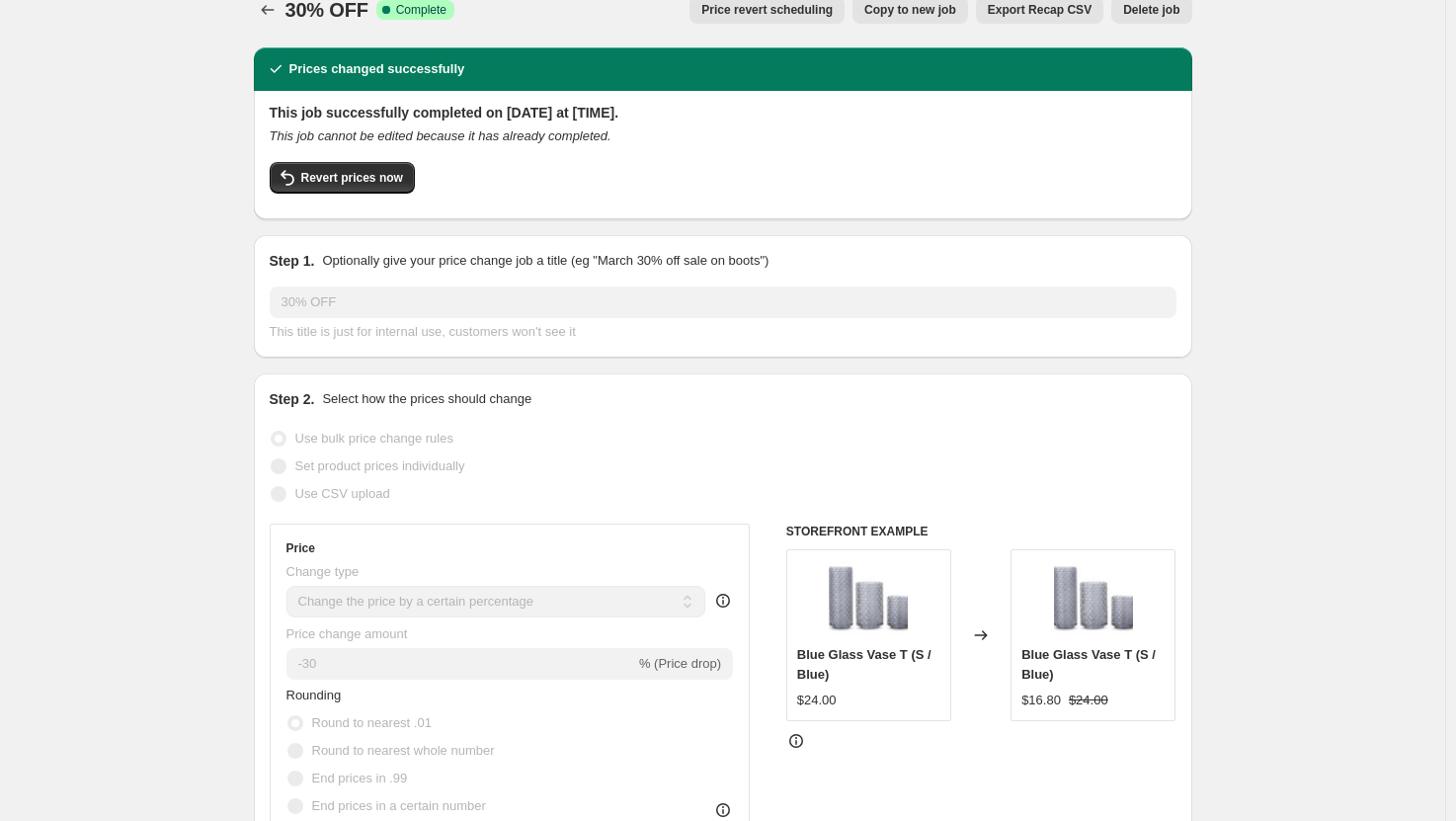 scroll, scrollTop: 0, scrollLeft: 0, axis: both 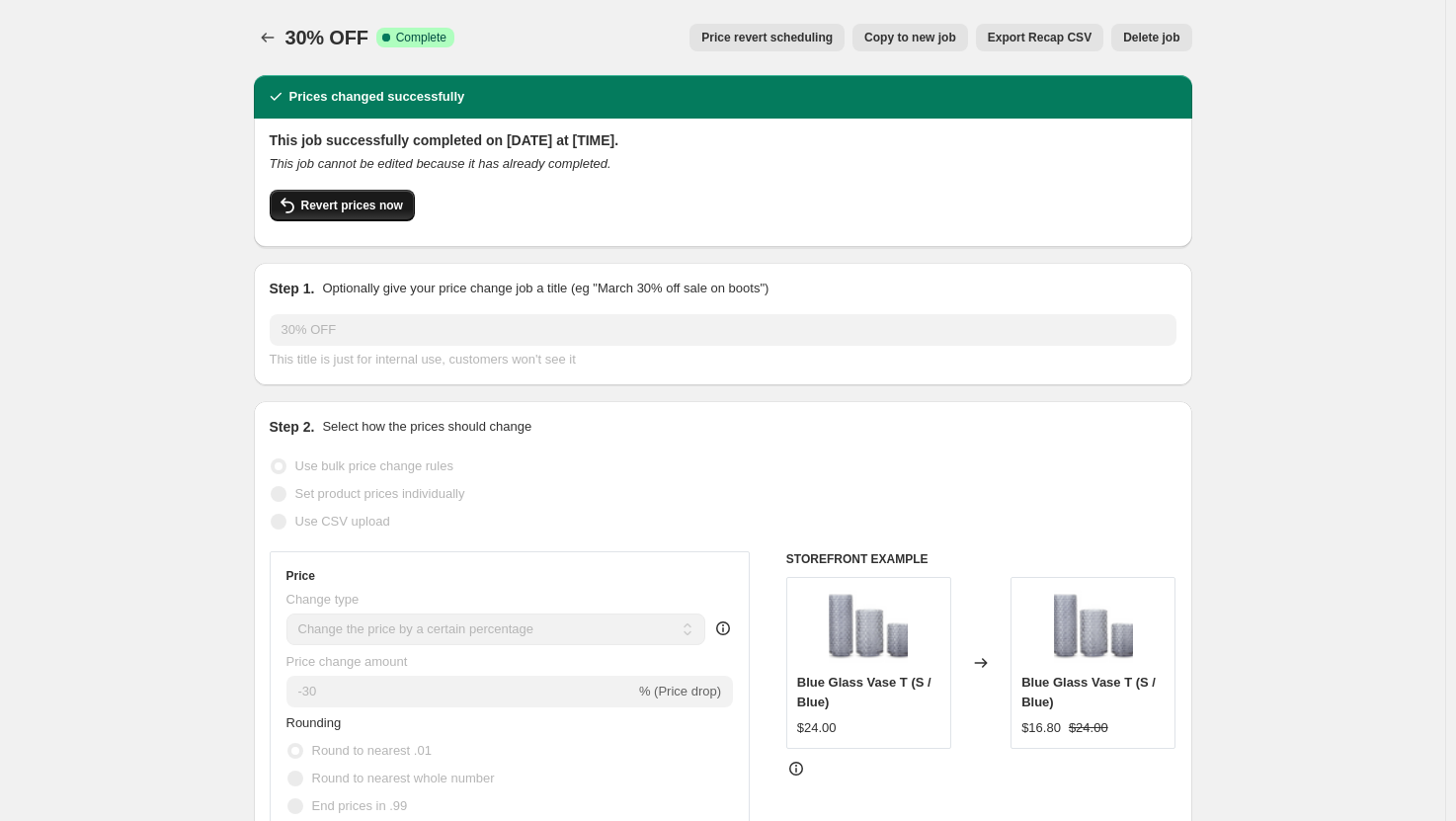 click on "Revert prices now" at bounding box center (352, 205) 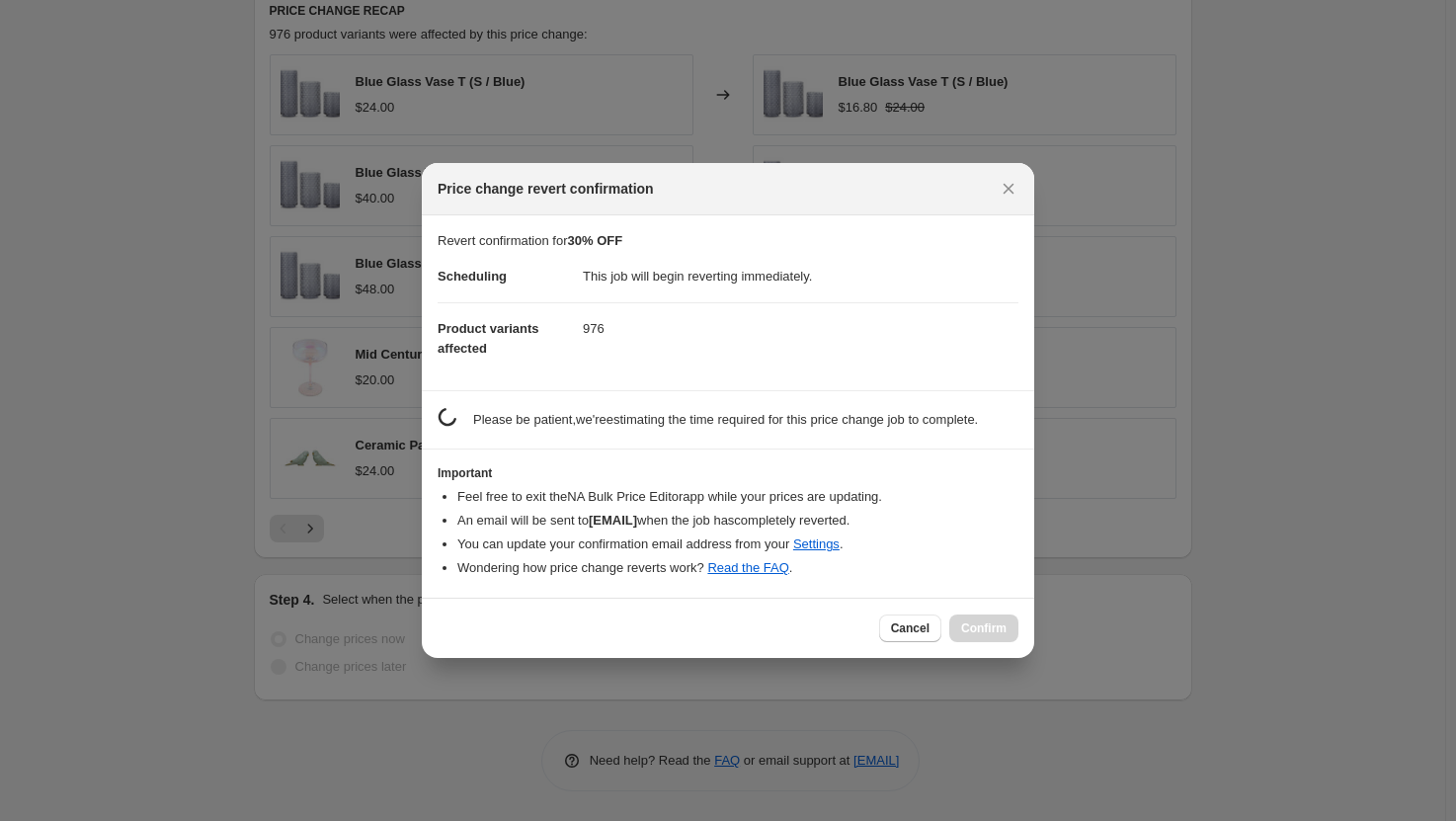 scroll, scrollTop: 0, scrollLeft: 0, axis: both 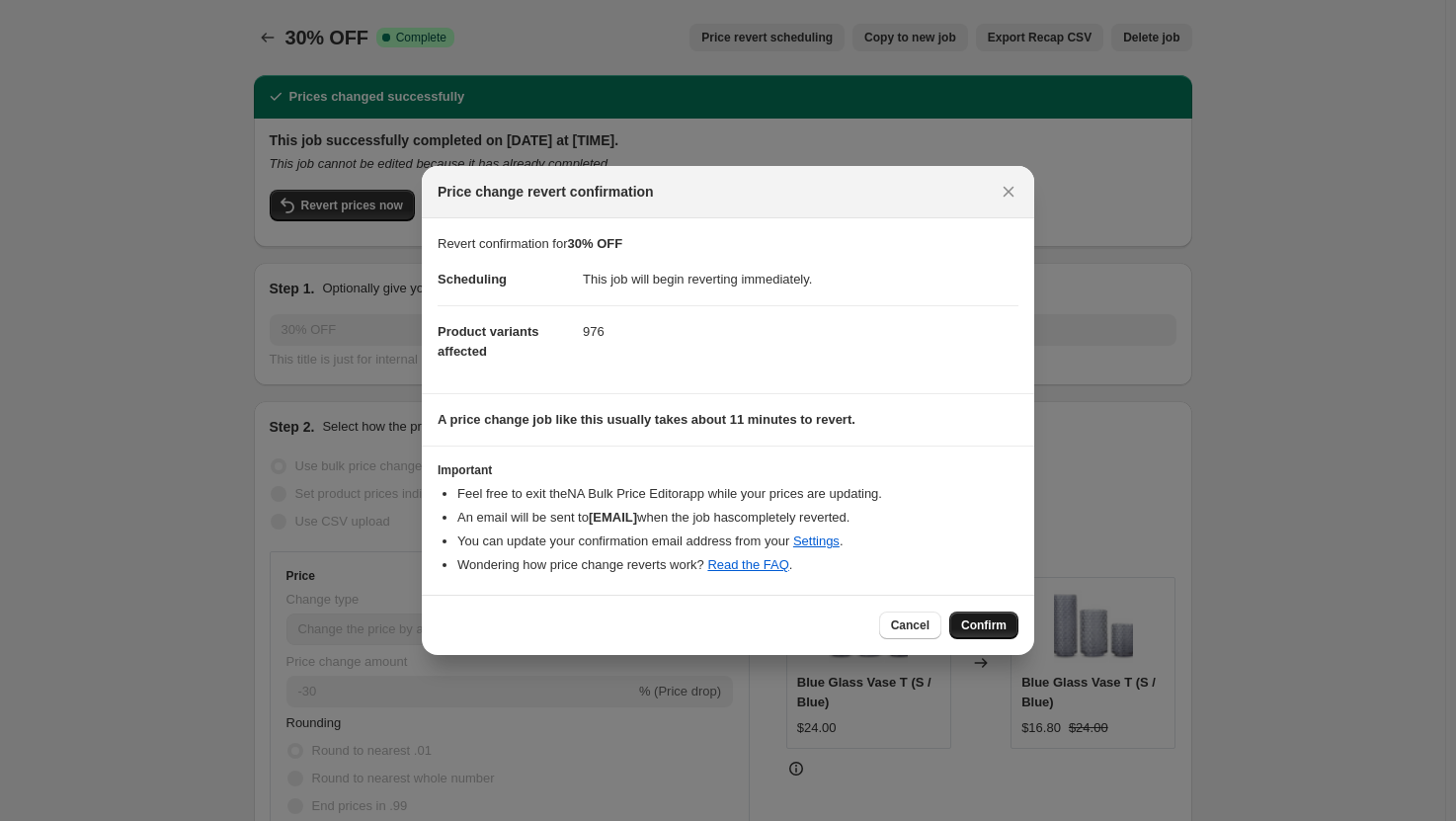 click on "Confirm" at bounding box center [984, 625] 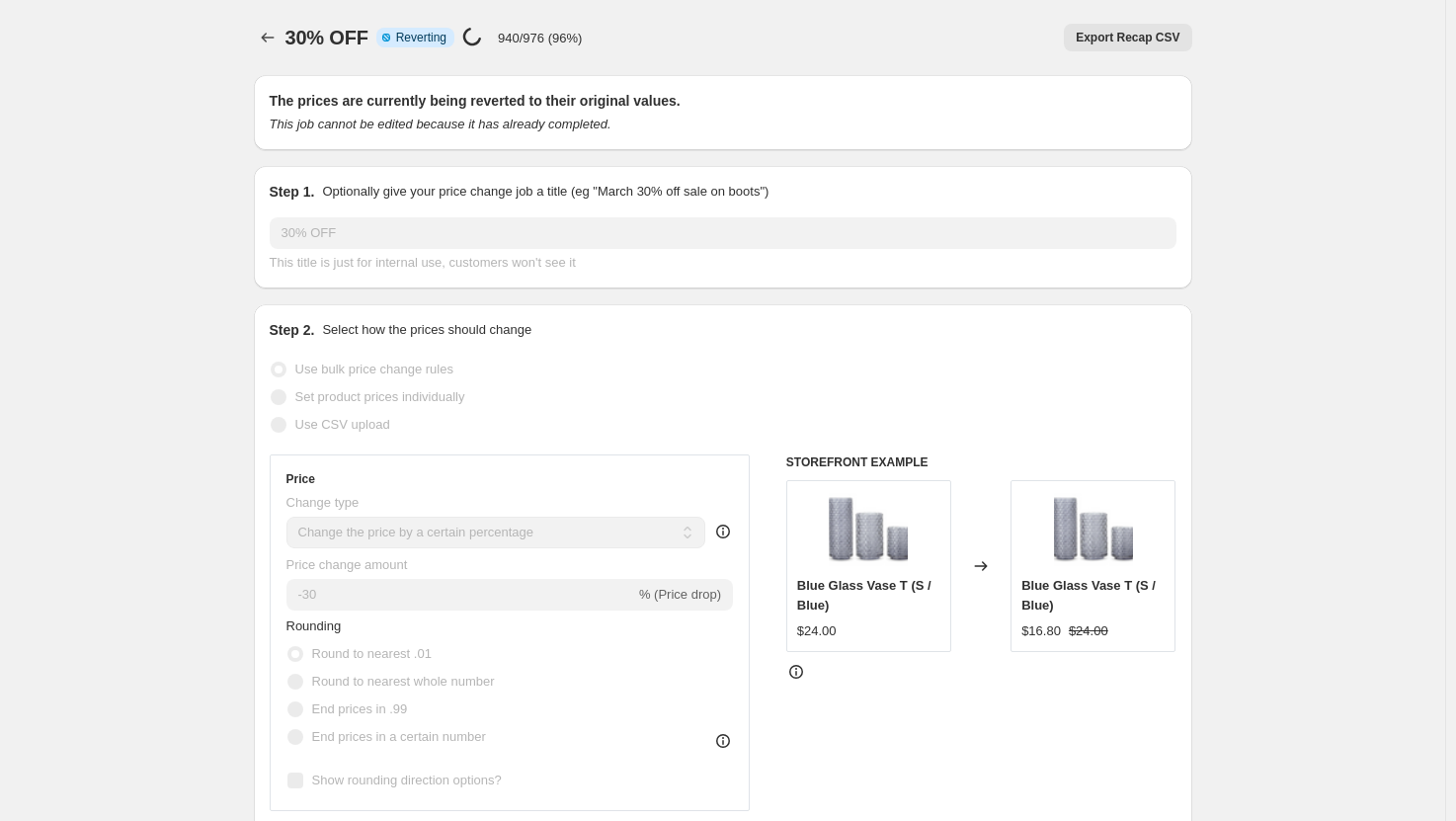 select on "percentage" 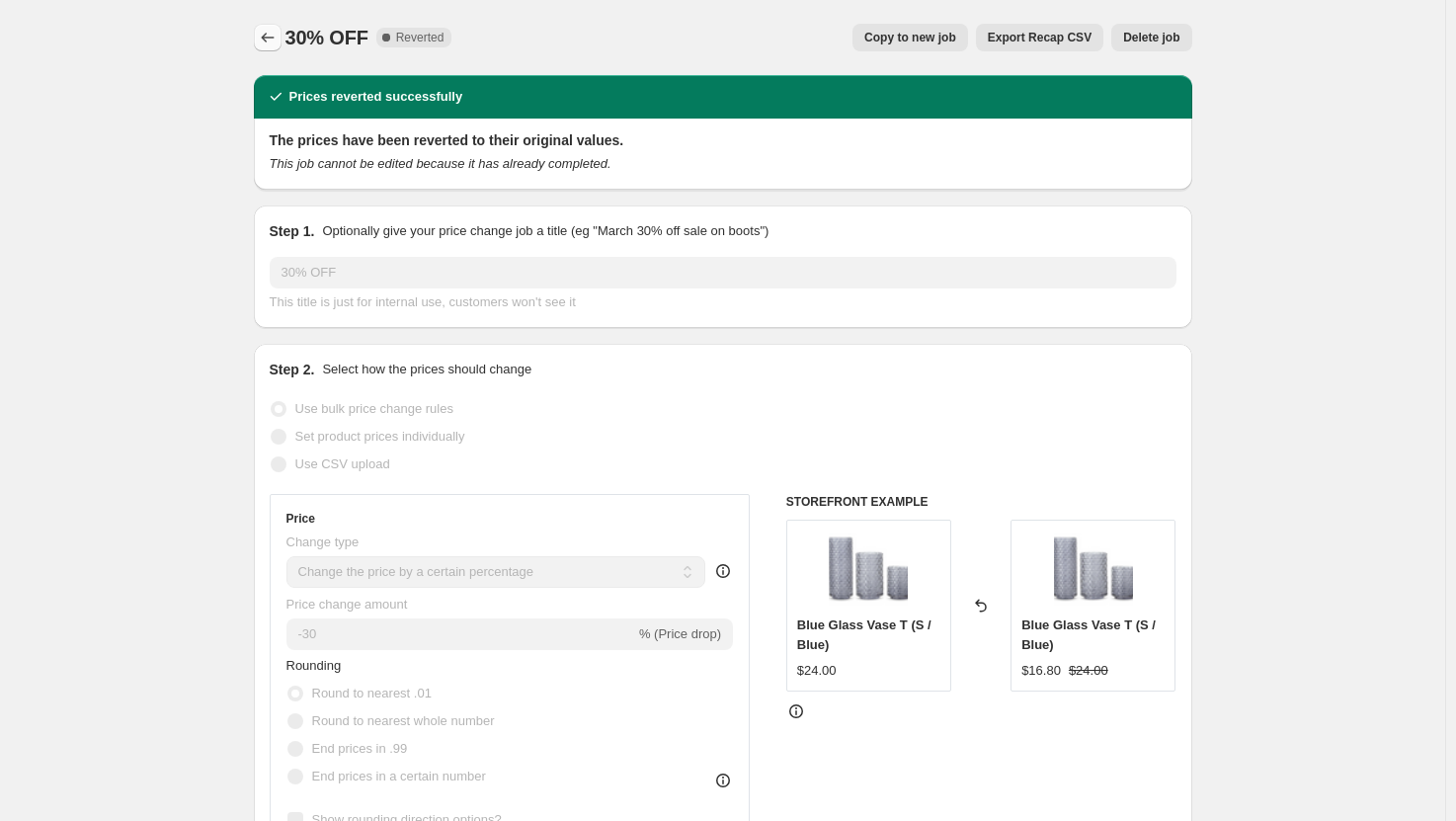 click 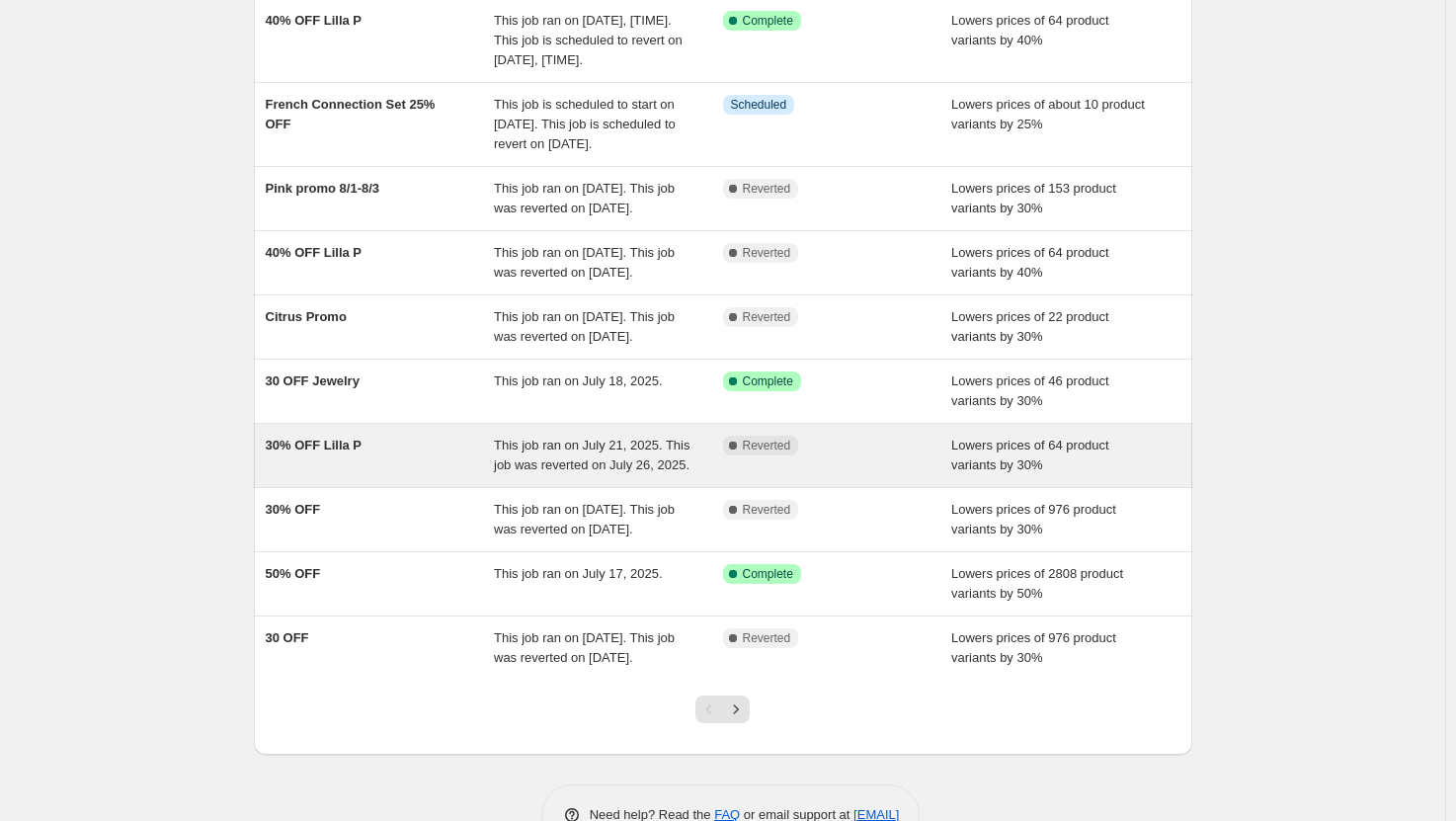 scroll, scrollTop: 198, scrollLeft: 0, axis: vertical 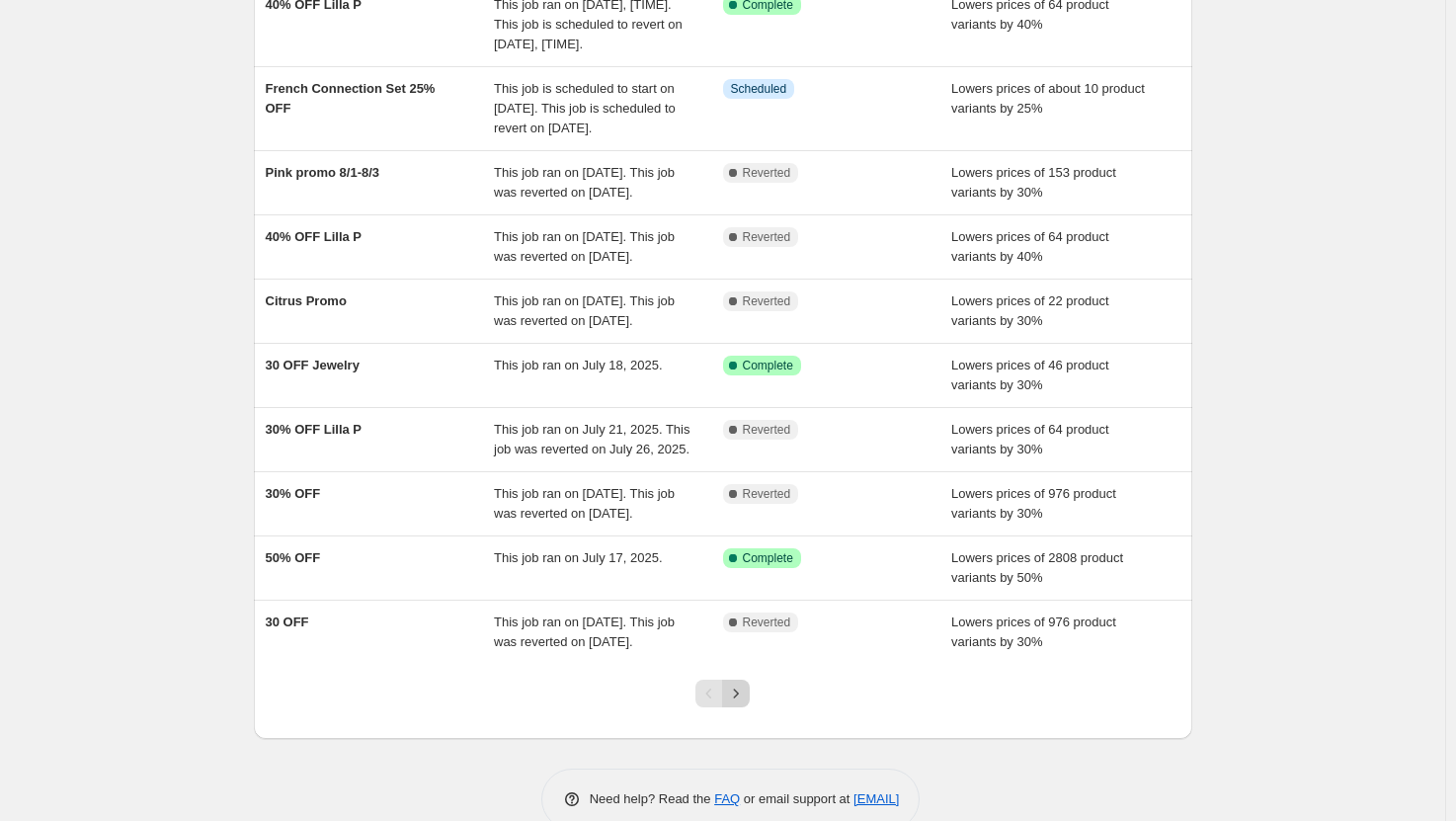 click 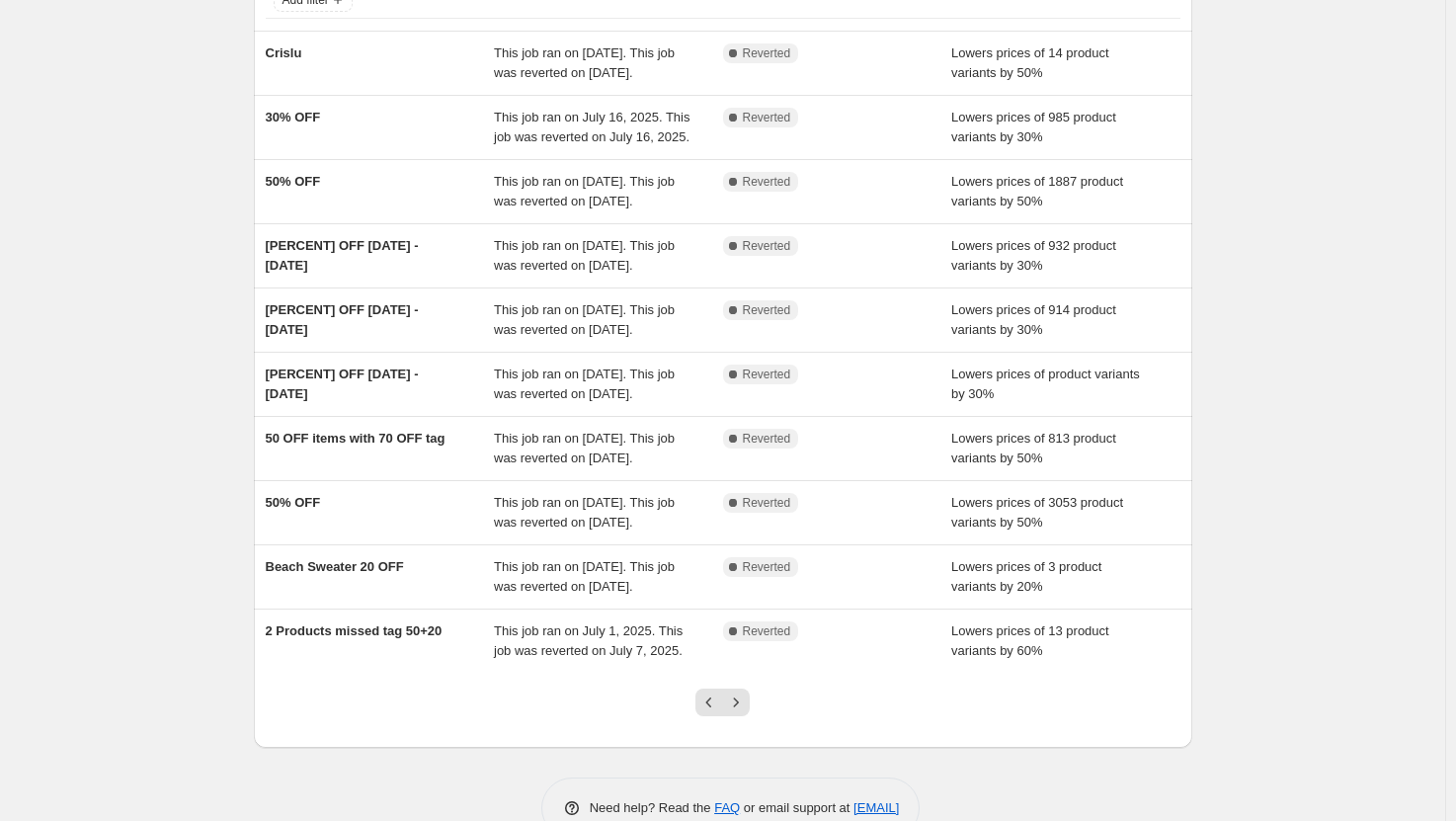 scroll, scrollTop: 197, scrollLeft: 0, axis: vertical 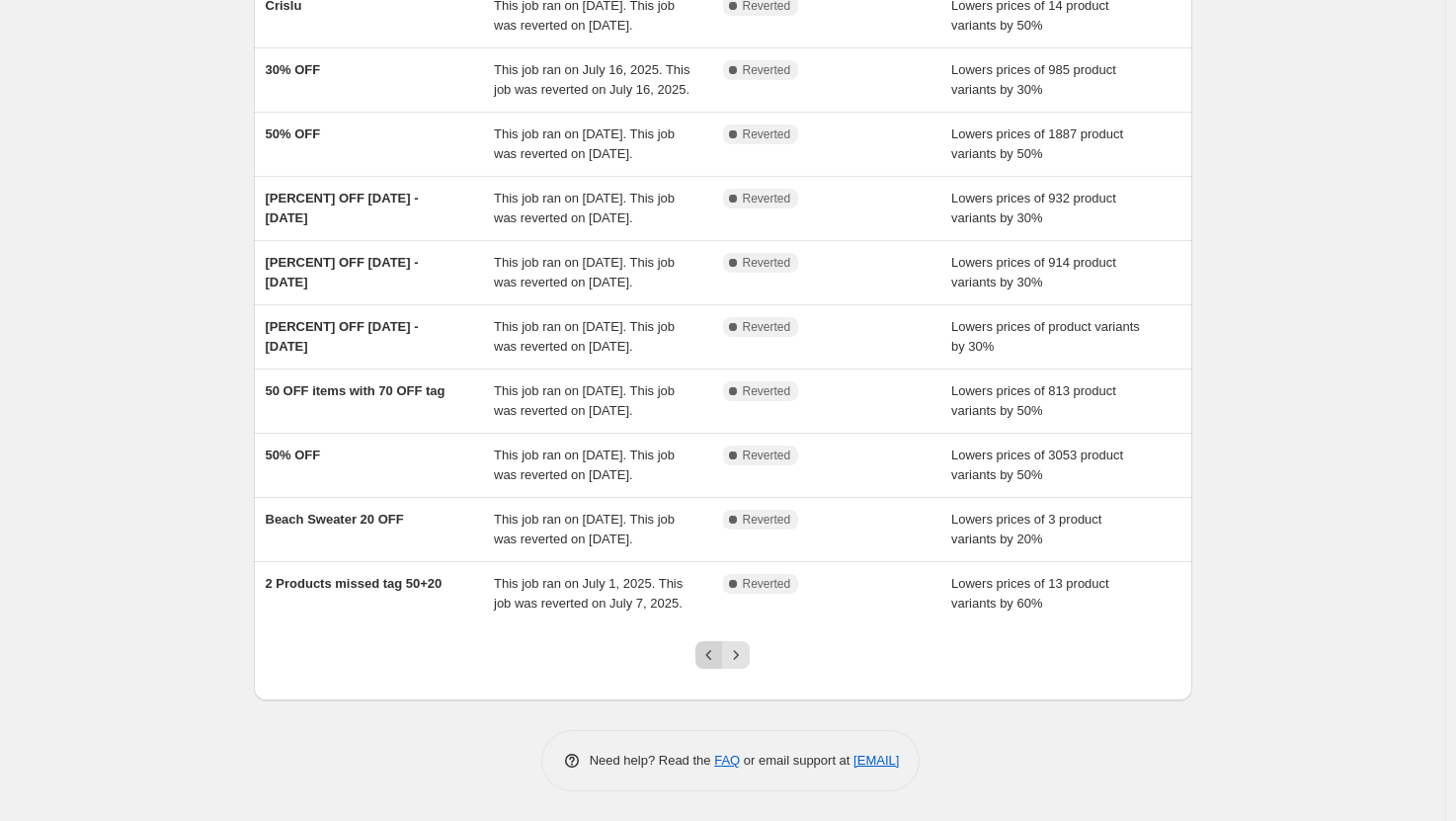 click at bounding box center (709, 655) 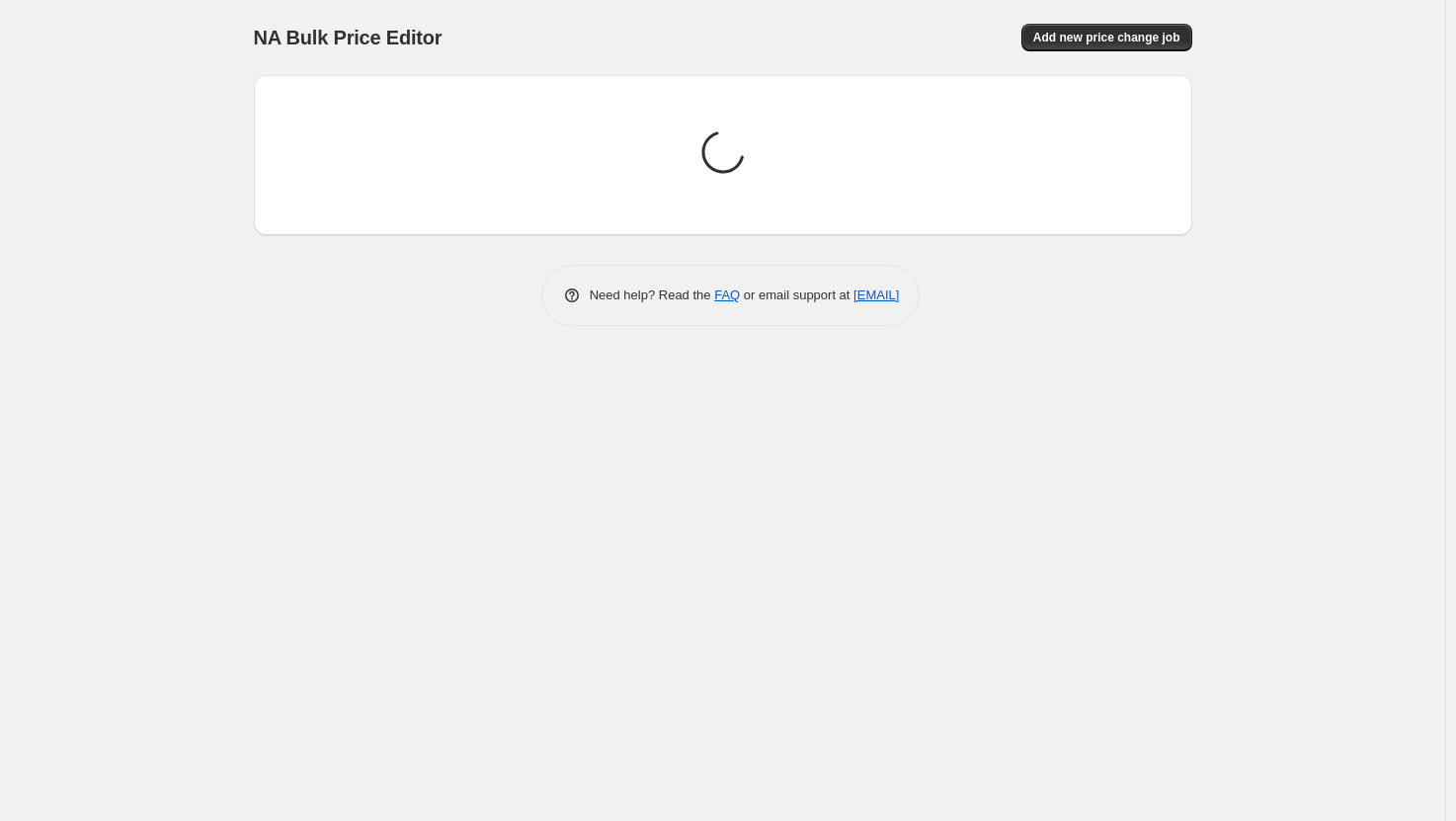 scroll, scrollTop: 0, scrollLeft: 0, axis: both 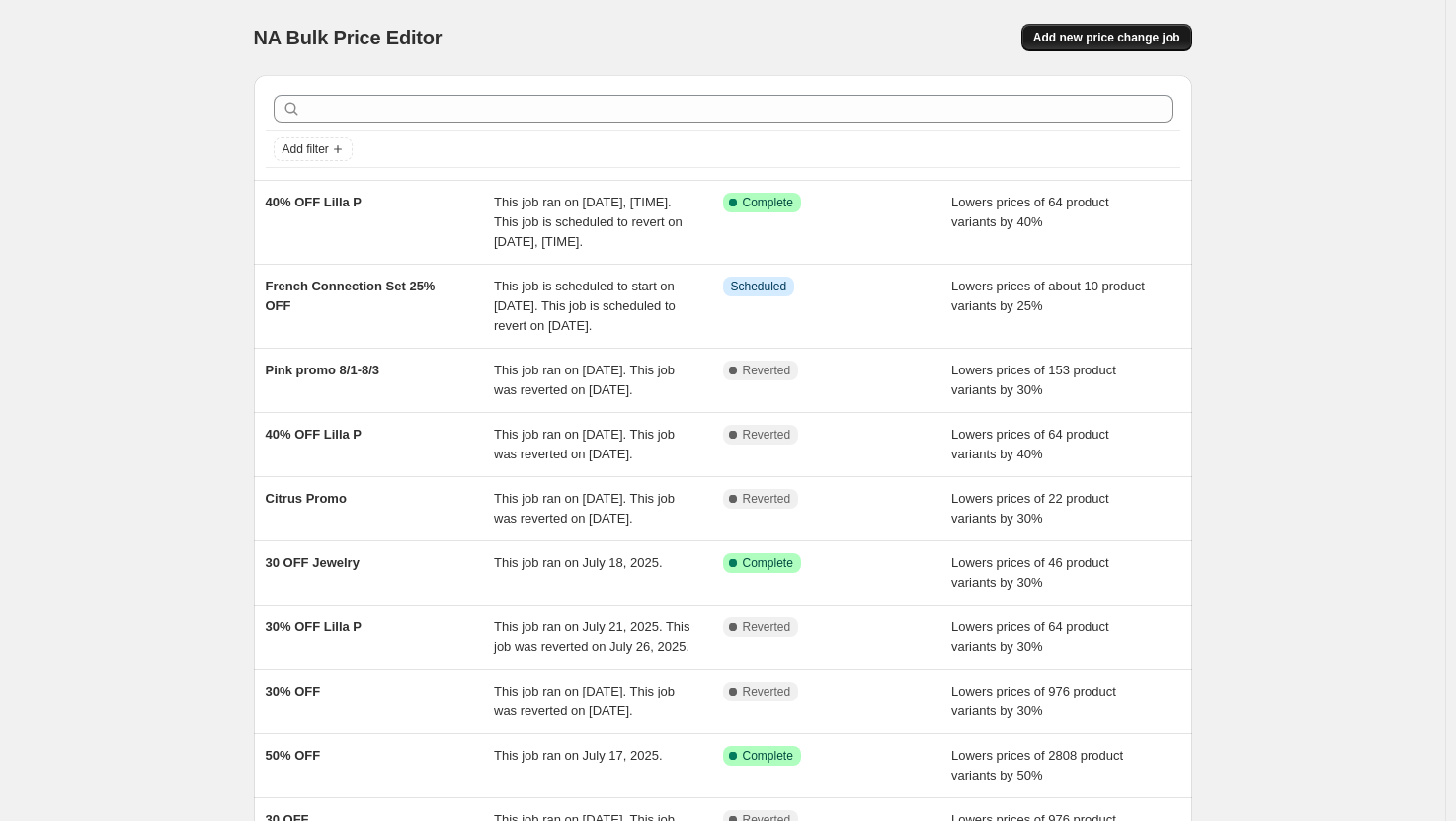 click on "Add new price change job" at bounding box center (1106, 38) 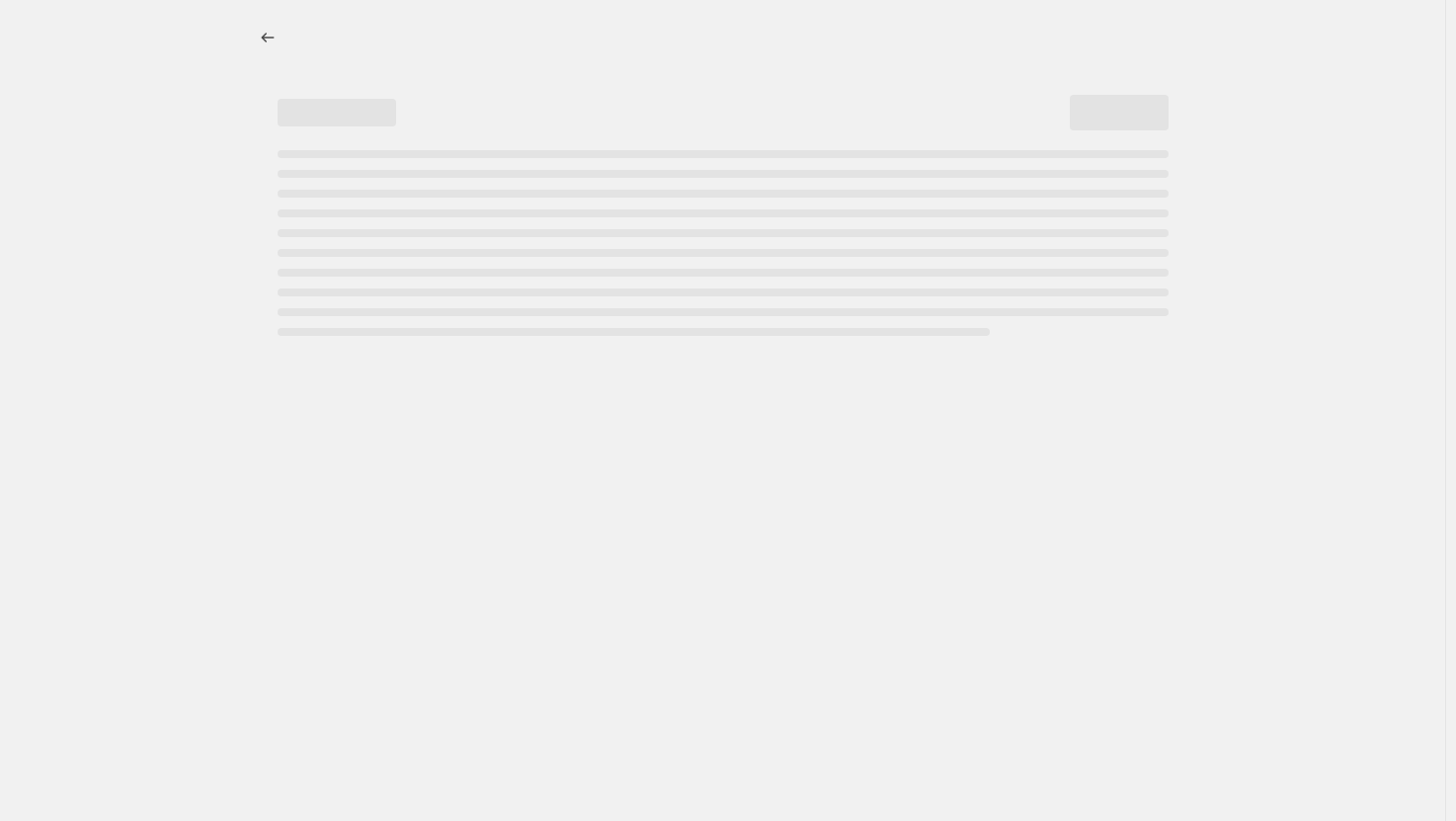select on "percentage" 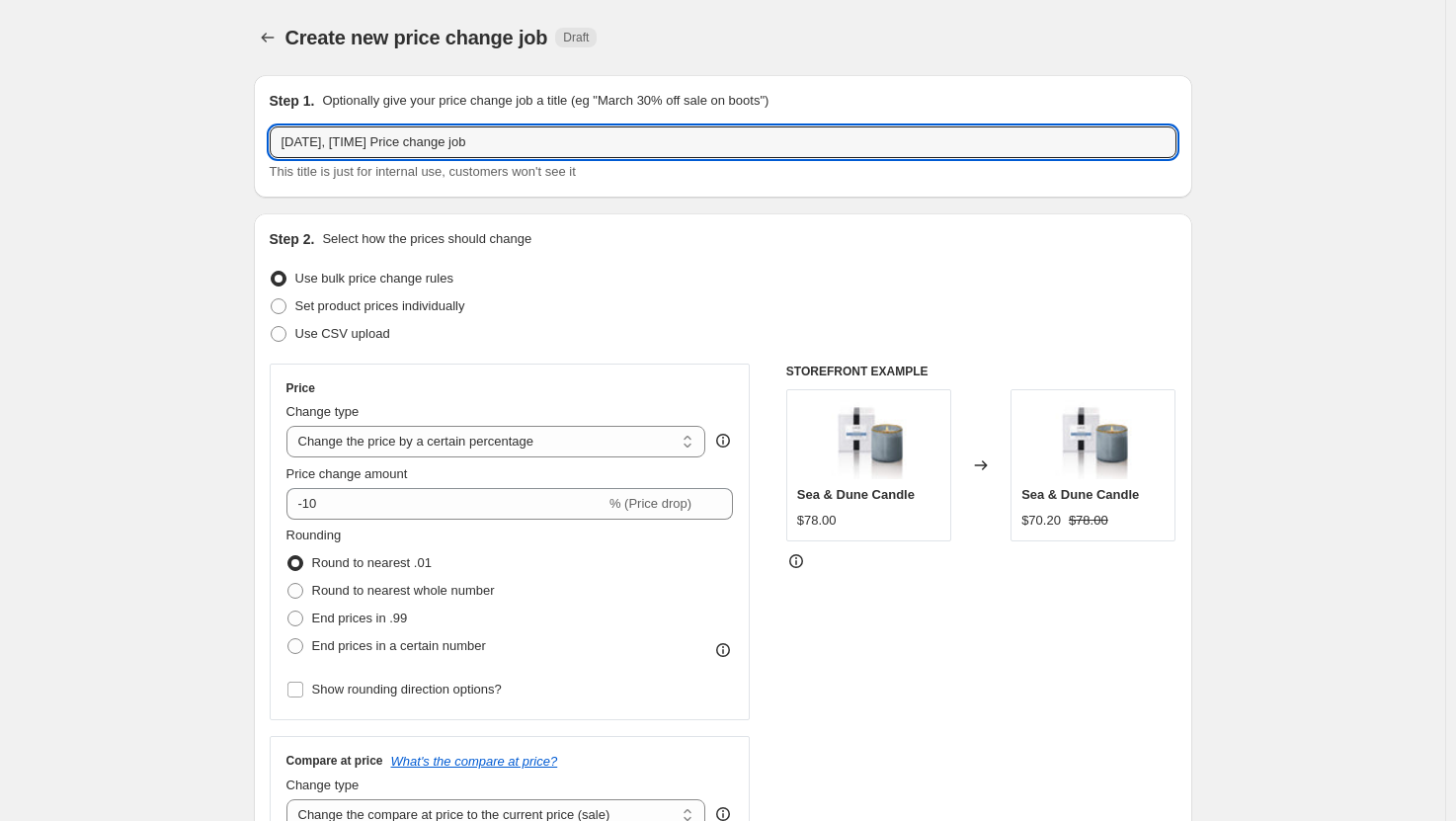 drag, startPoint x: 531, startPoint y: 144, endPoint x: 126, endPoint y: 122, distance: 405.59709 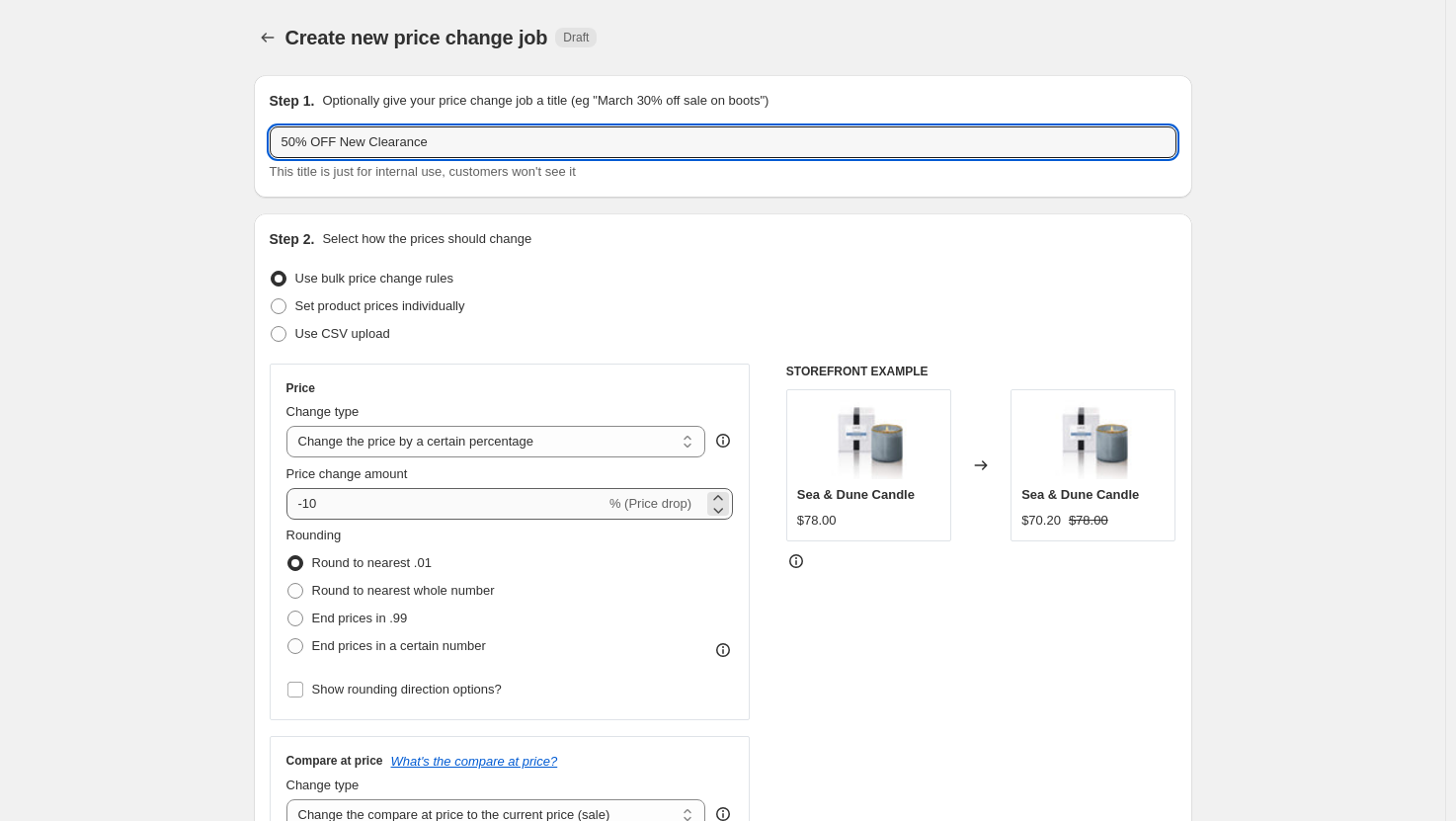 type on "50% OFF New Clearance" 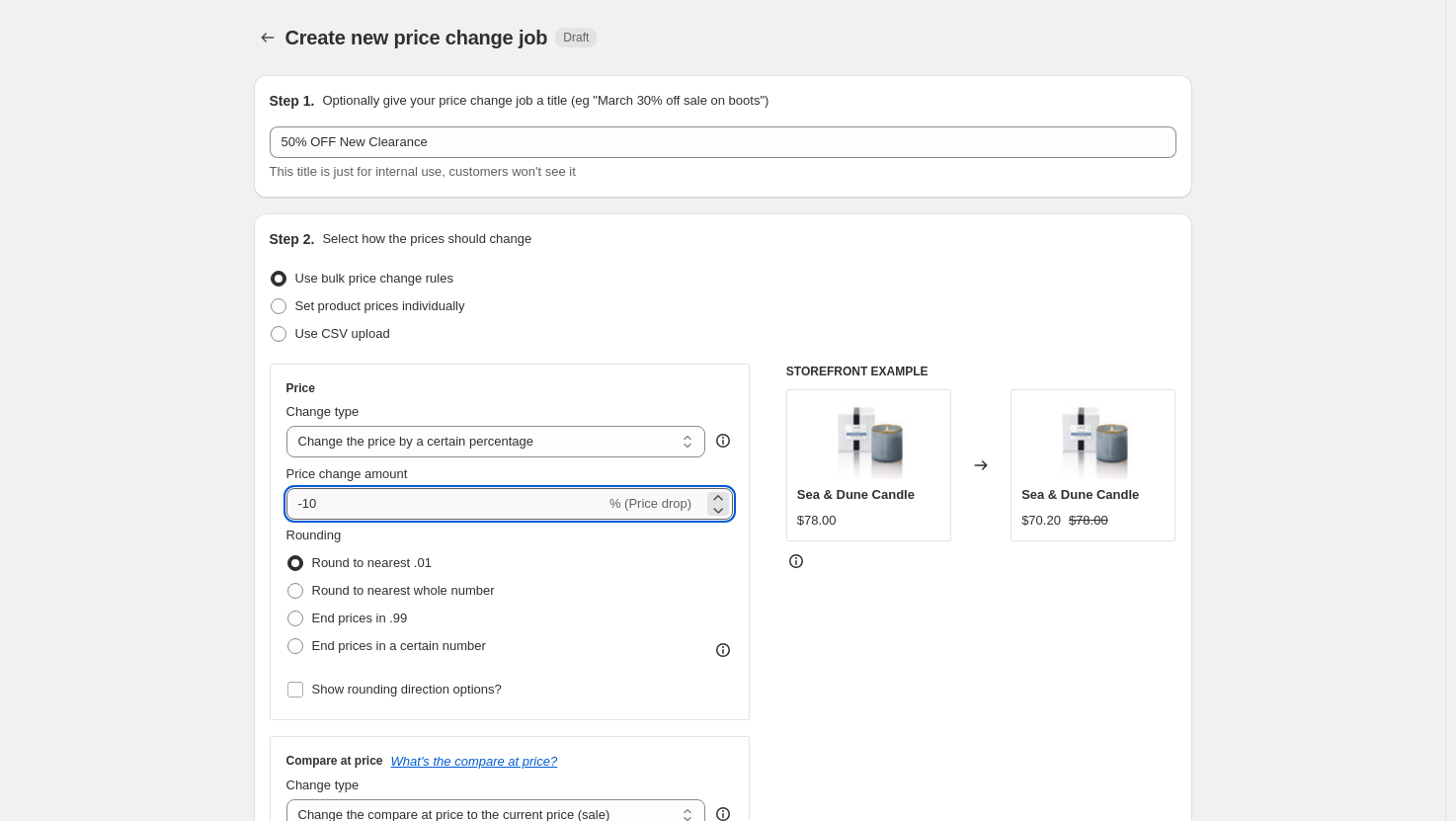 click on "-10" at bounding box center (445, 504) 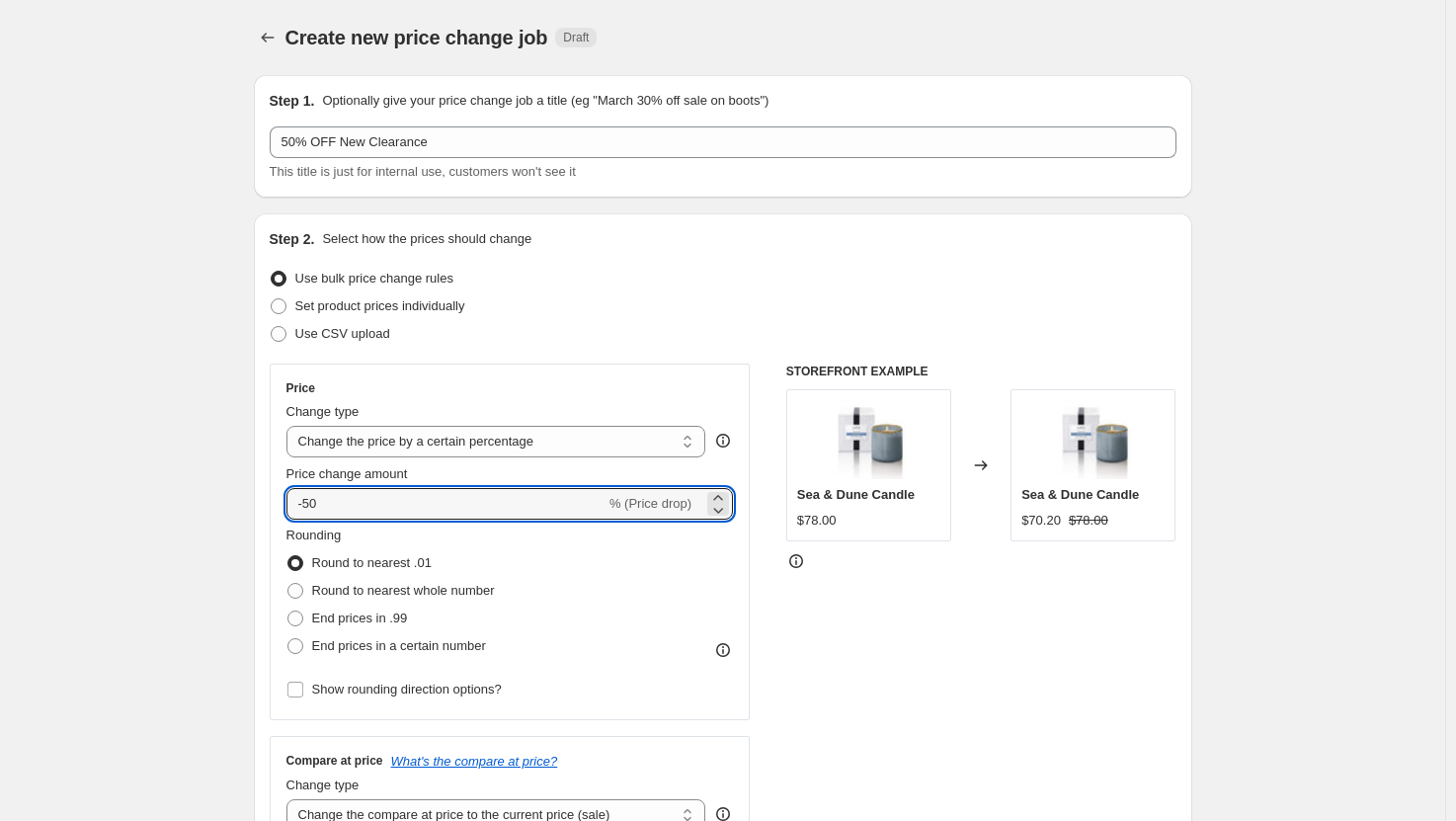 type on "-50" 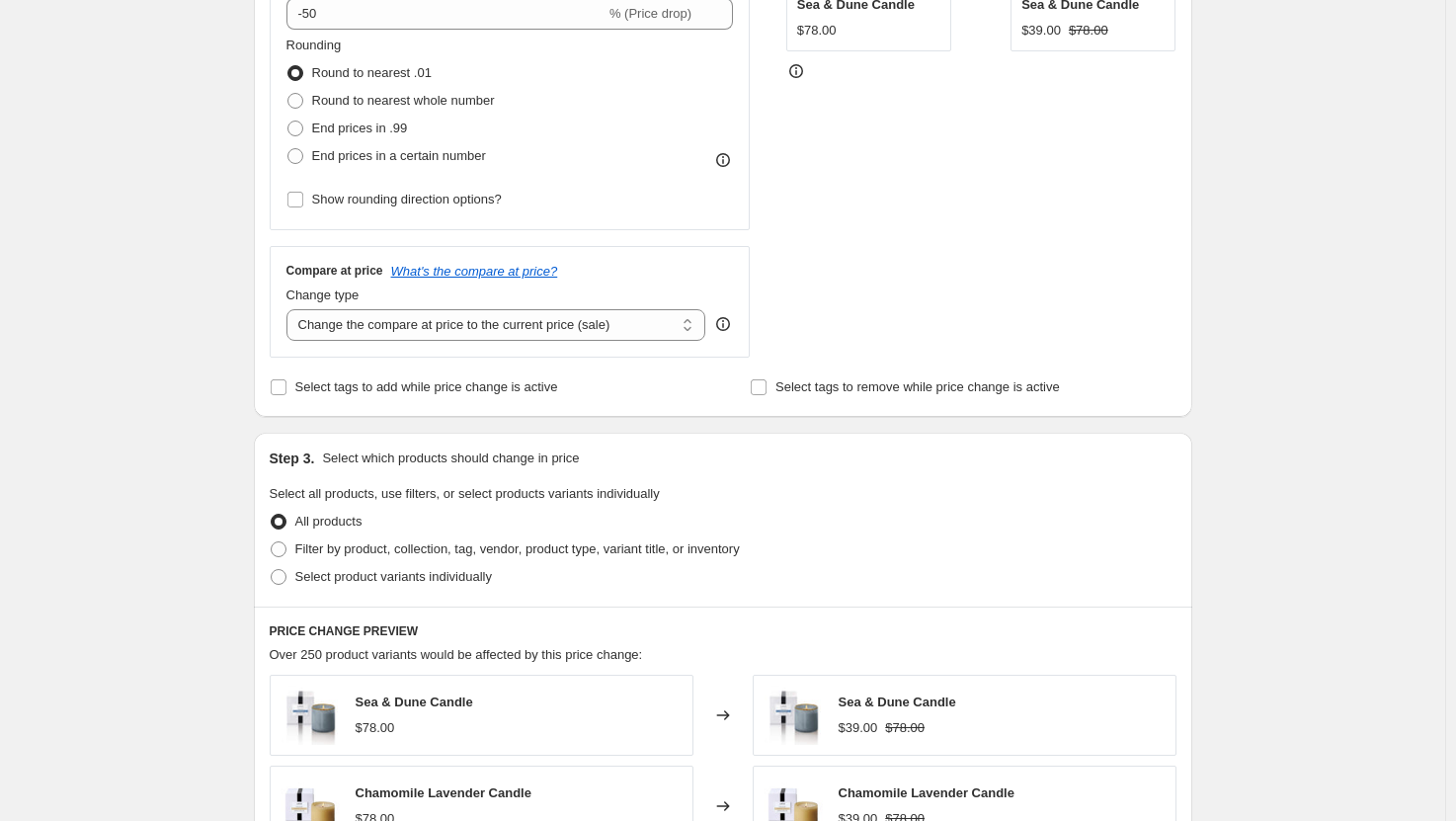 scroll, scrollTop: 593, scrollLeft: 0, axis: vertical 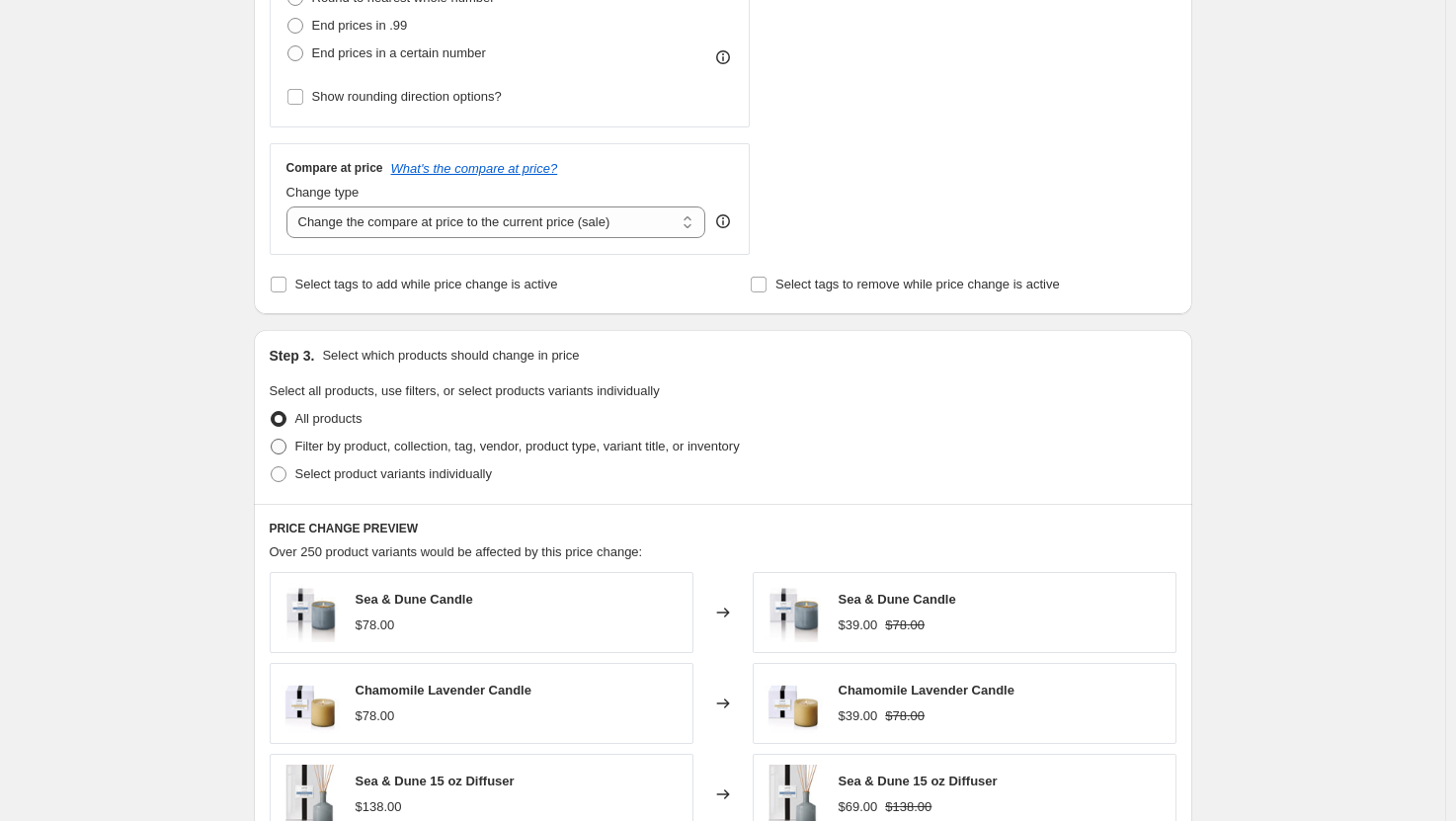 click at bounding box center [279, 447] 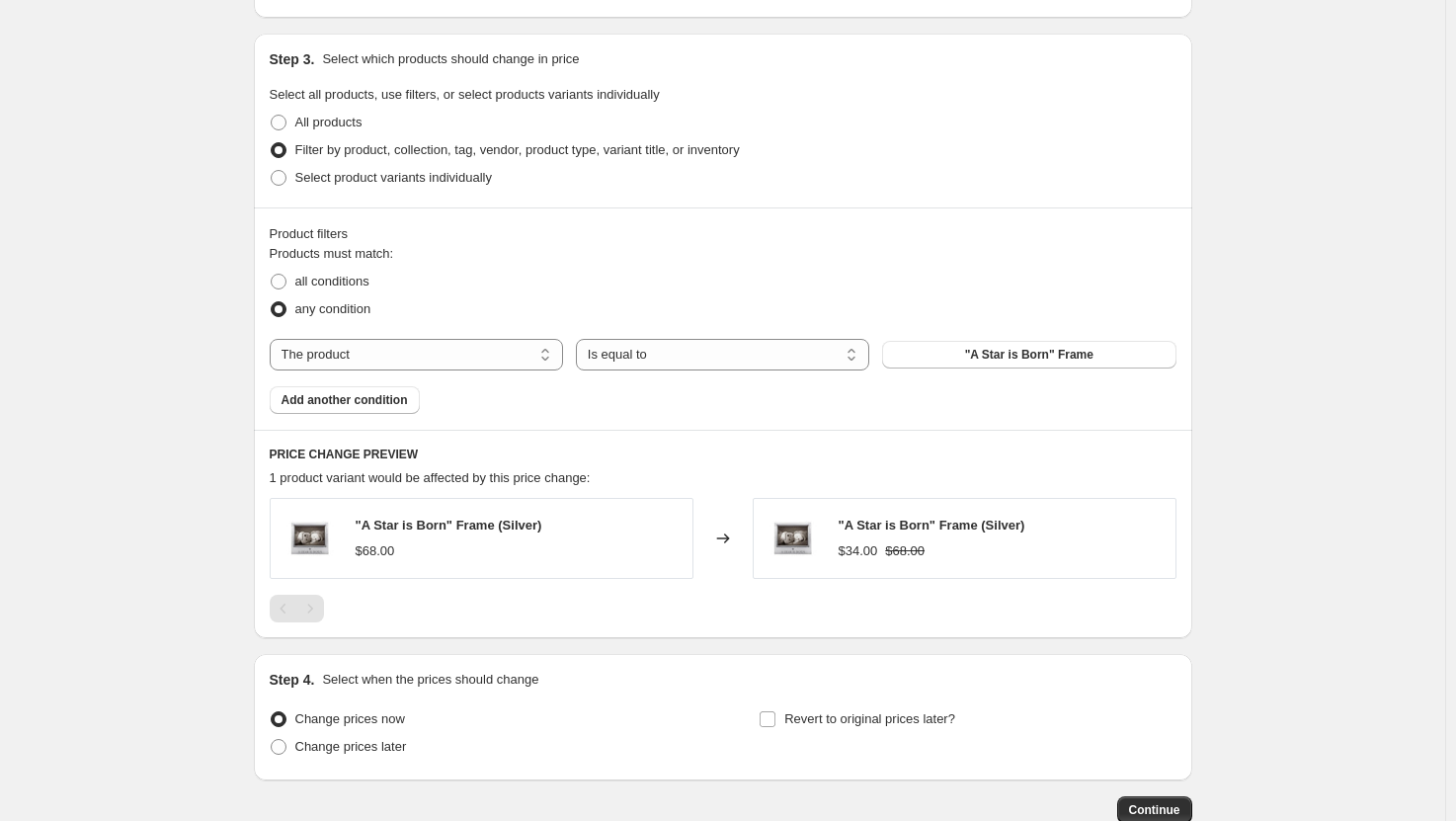scroll, scrollTop: 988, scrollLeft: 0, axis: vertical 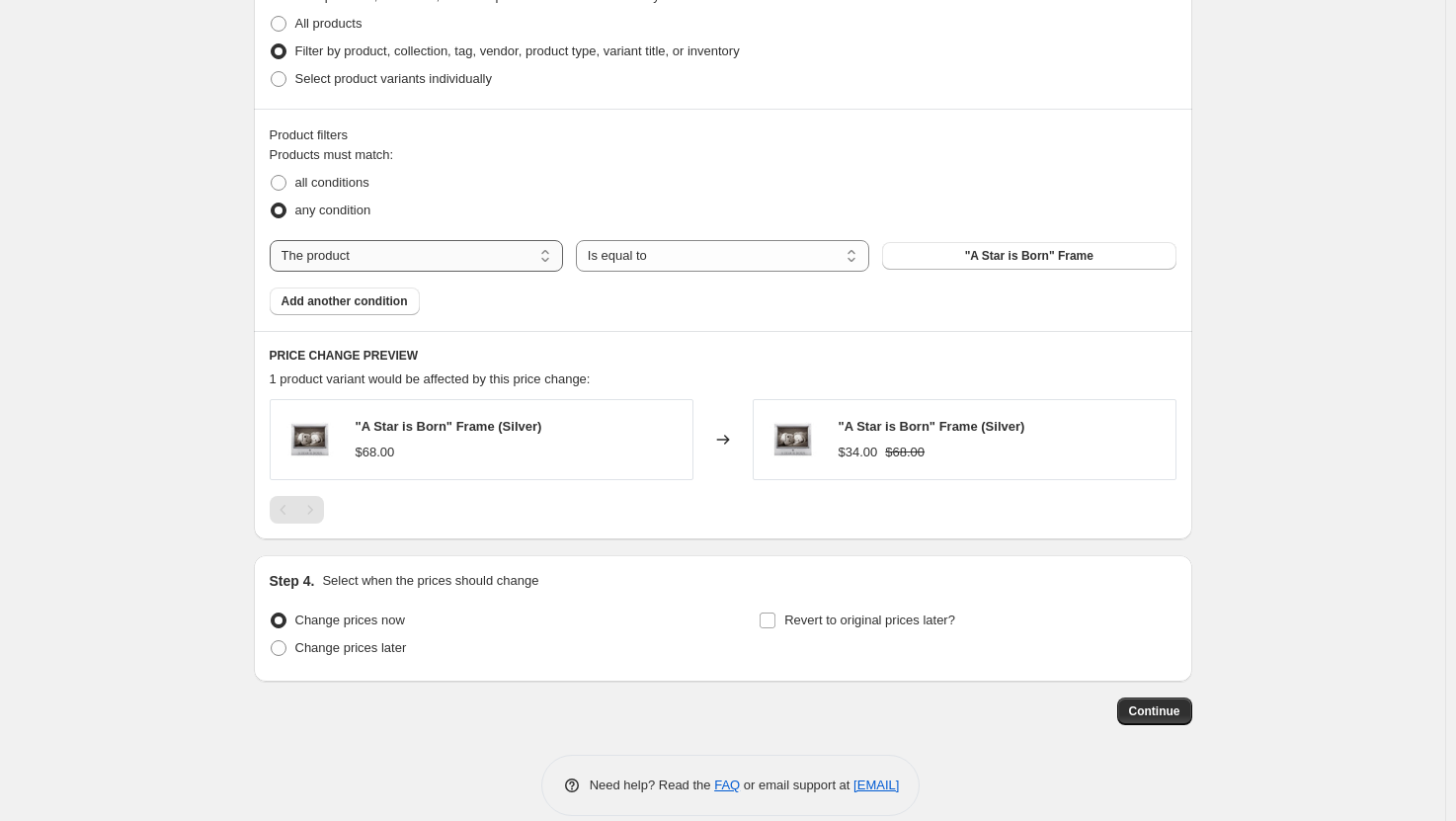 click on "The product The product's collection The product's tag The product's vendor The product's type The product's status The variant's title Inventory quantity" at bounding box center [416, 256] 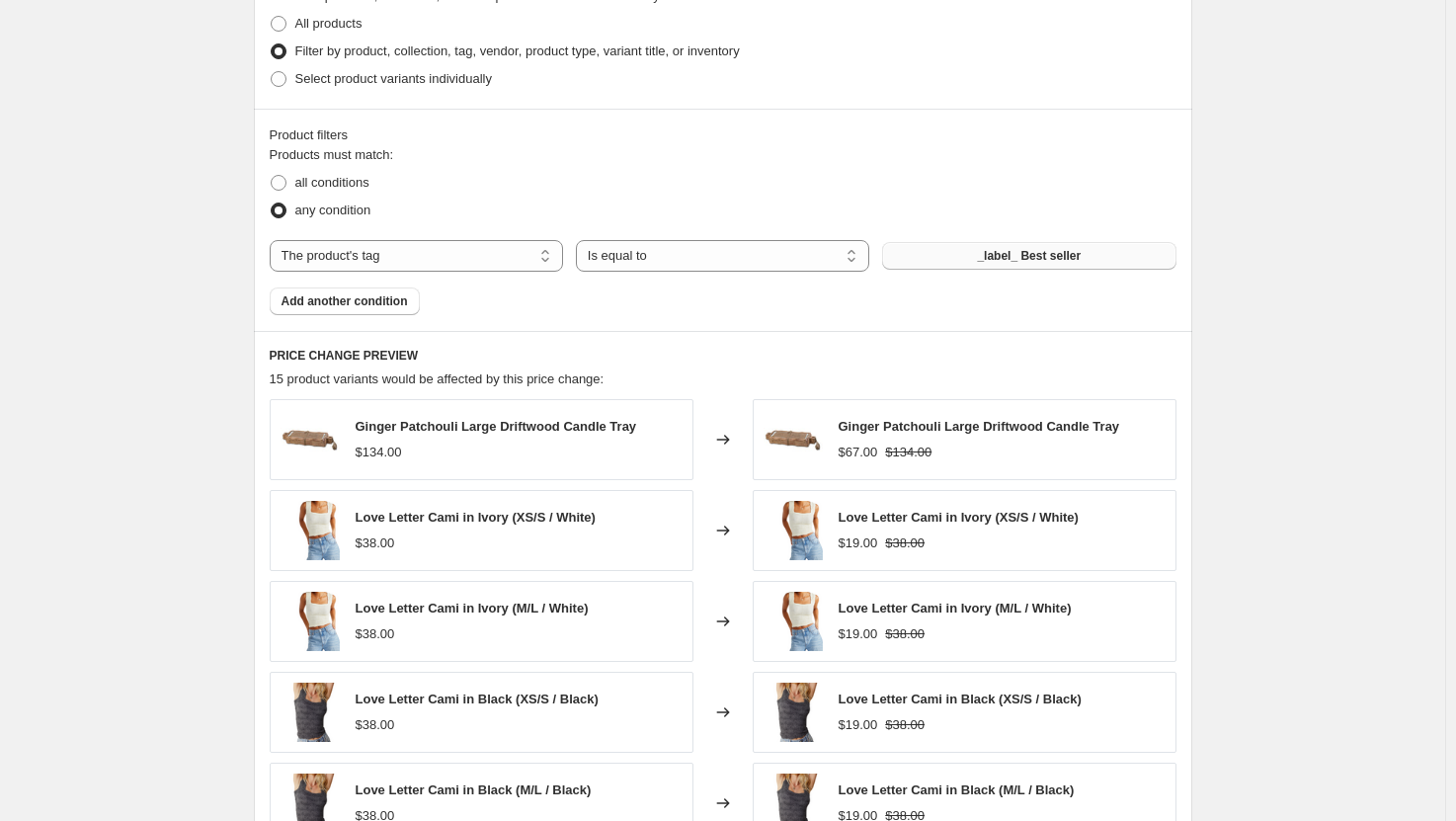 click on "_label_ Best seller" at bounding box center (1028, 256) 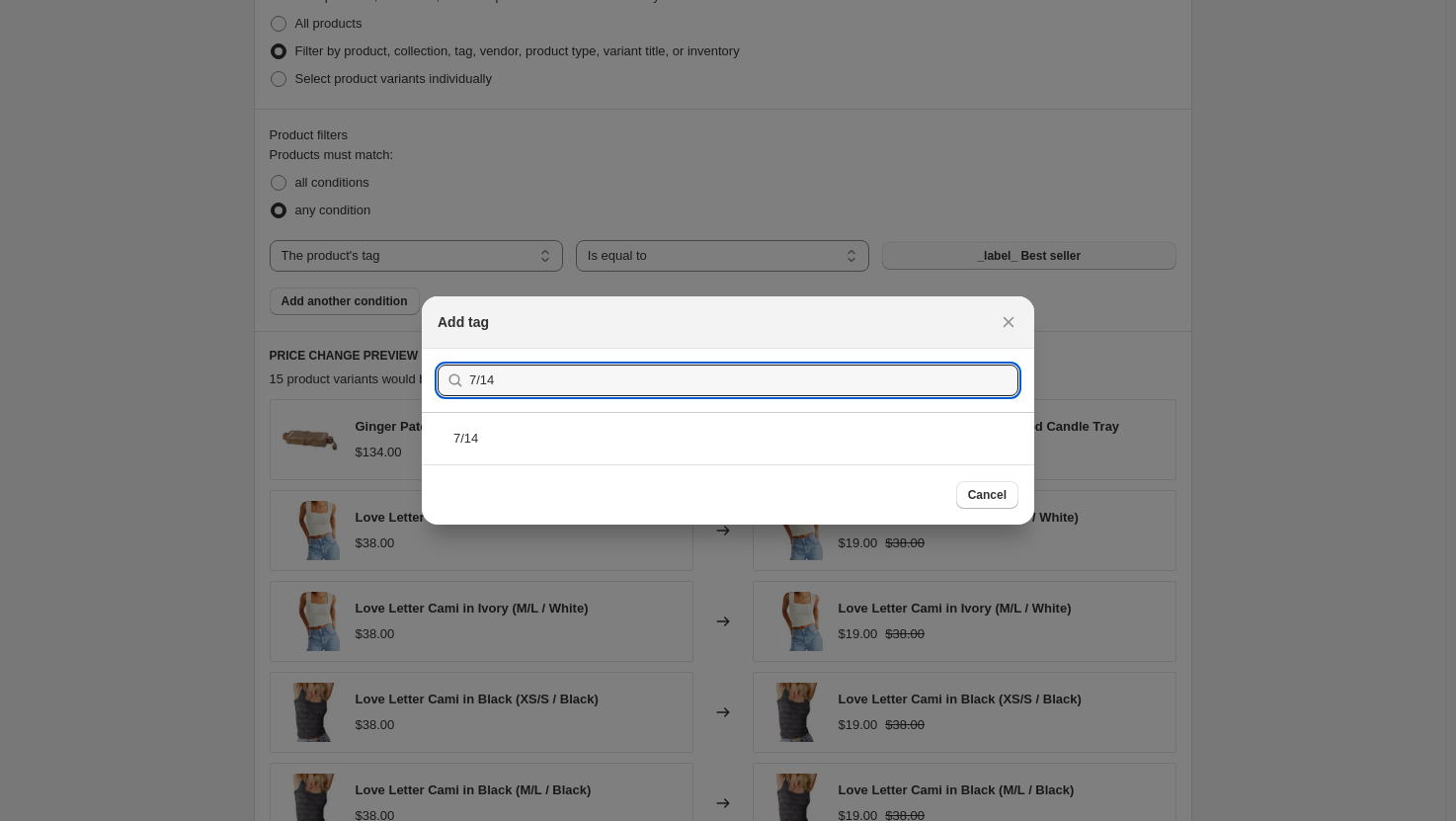 type on "7/14" 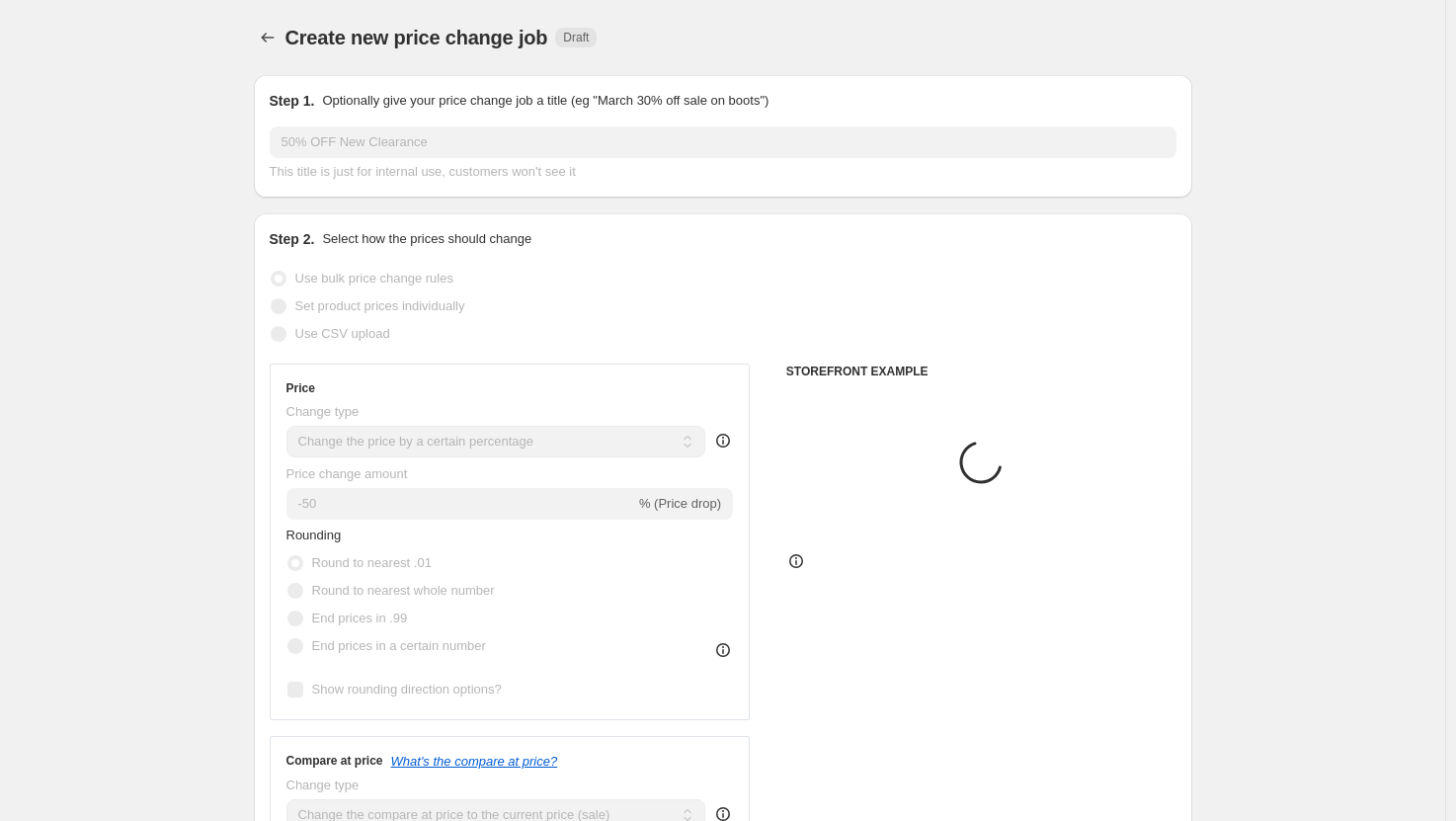 scroll, scrollTop: 988, scrollLeft: 0, axis: vertical 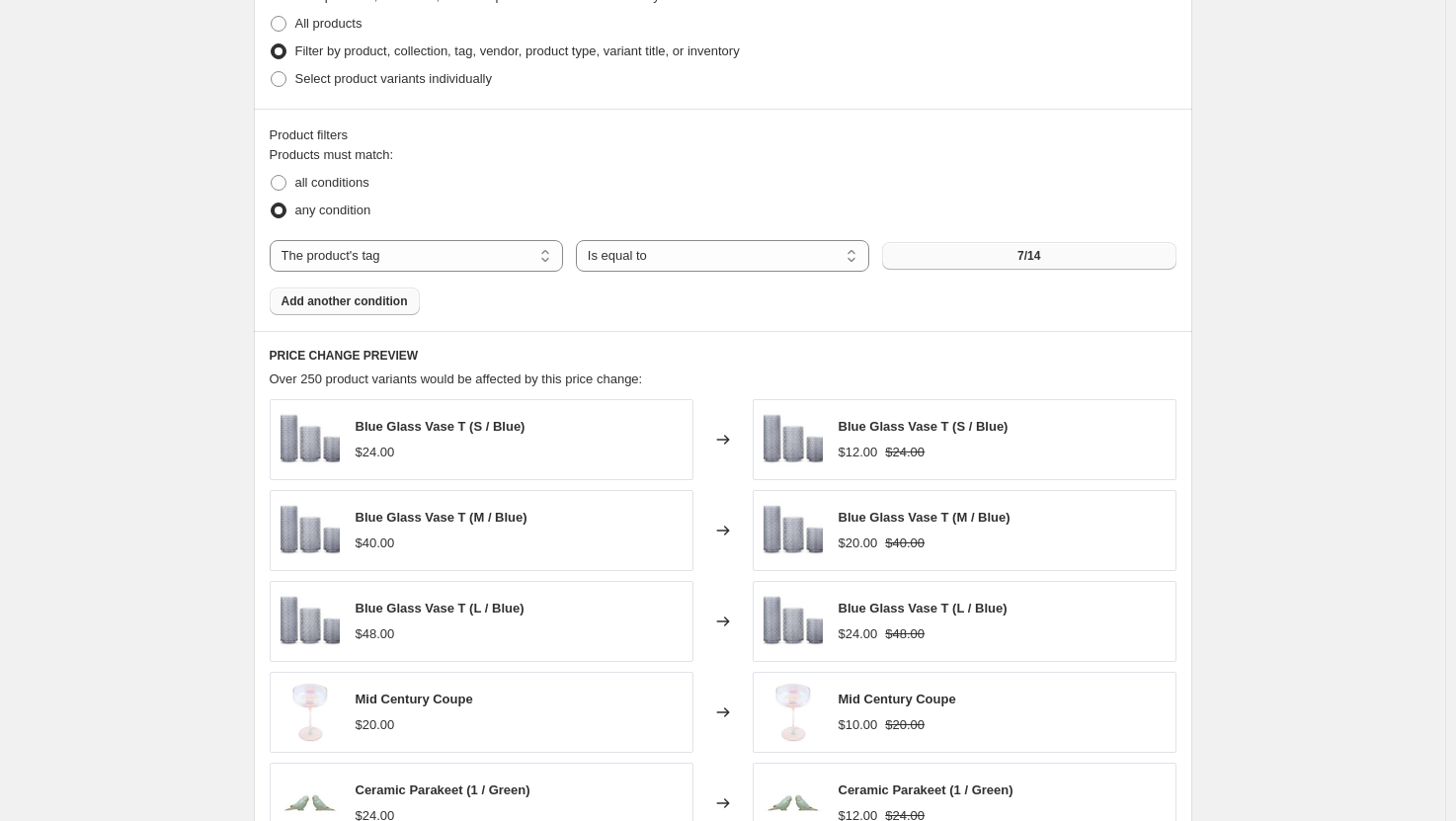 click on "Add another condition" at bounding box center (345, 301) 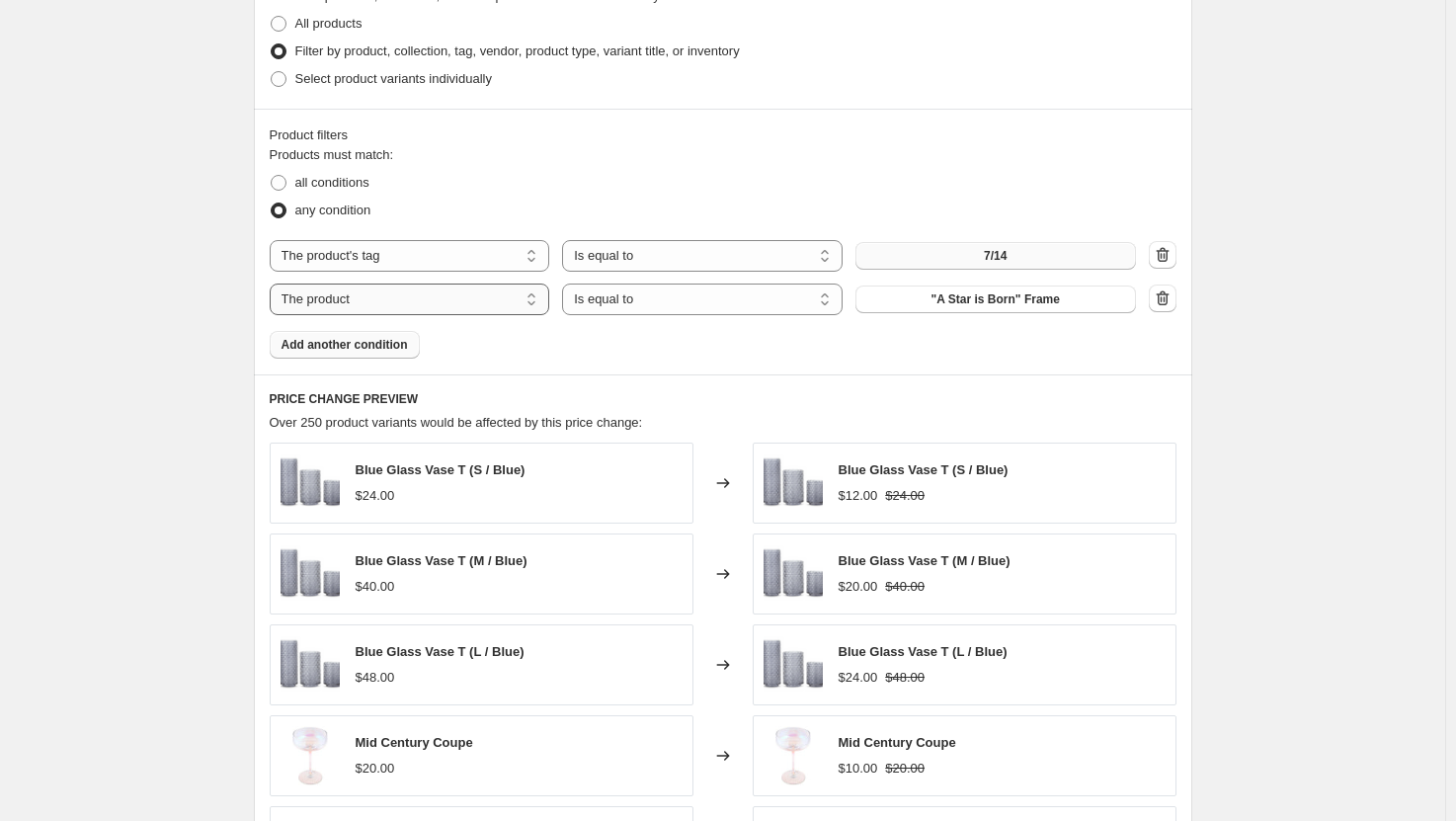 click on "The product The product's collection The product's tag The product's vendor The product's type The product's status The variant's title Inventory quantity" at bounding box center [410, 299] 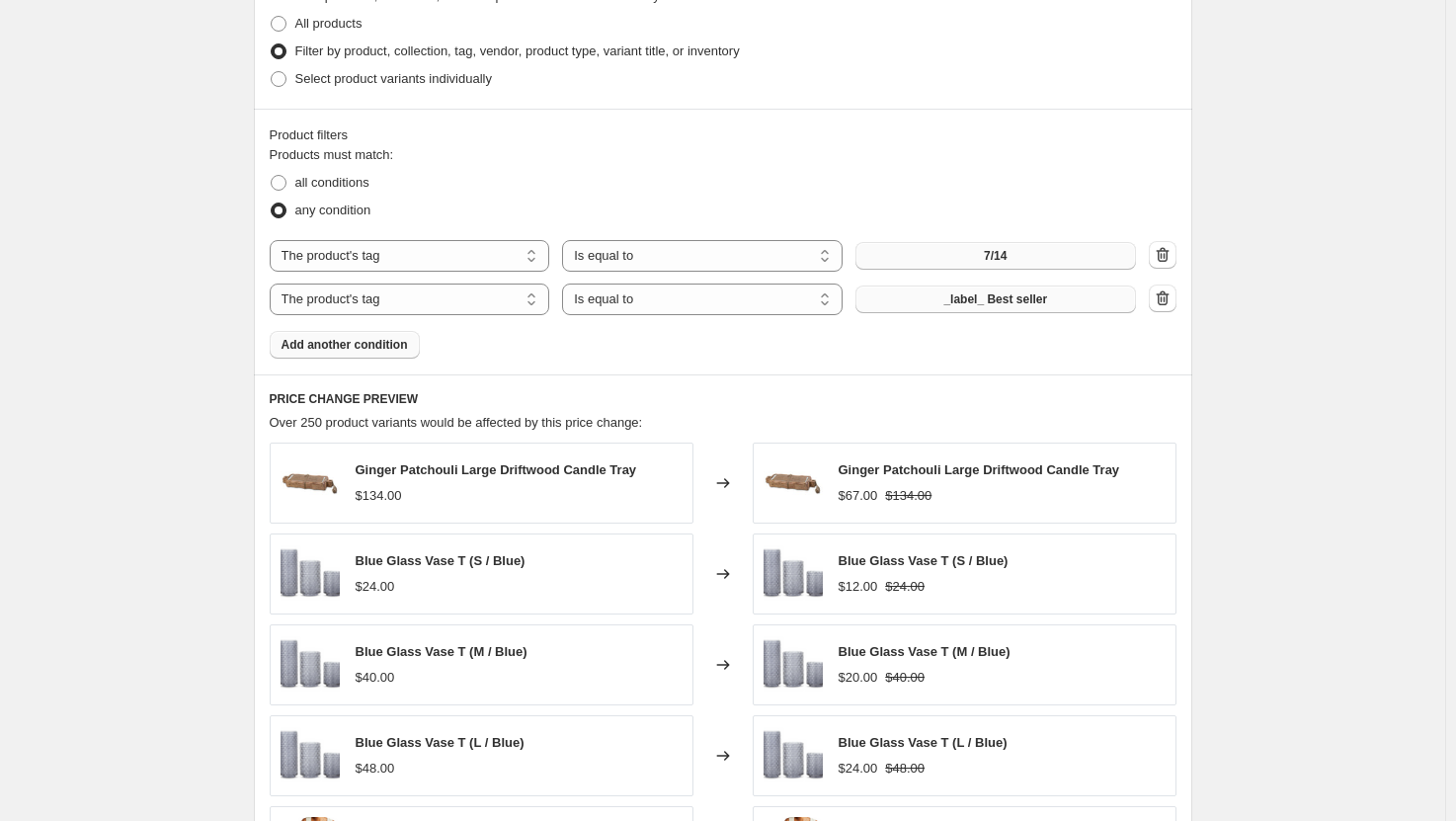 click on "_label_ Best seller" at bounding box center (995, 299) 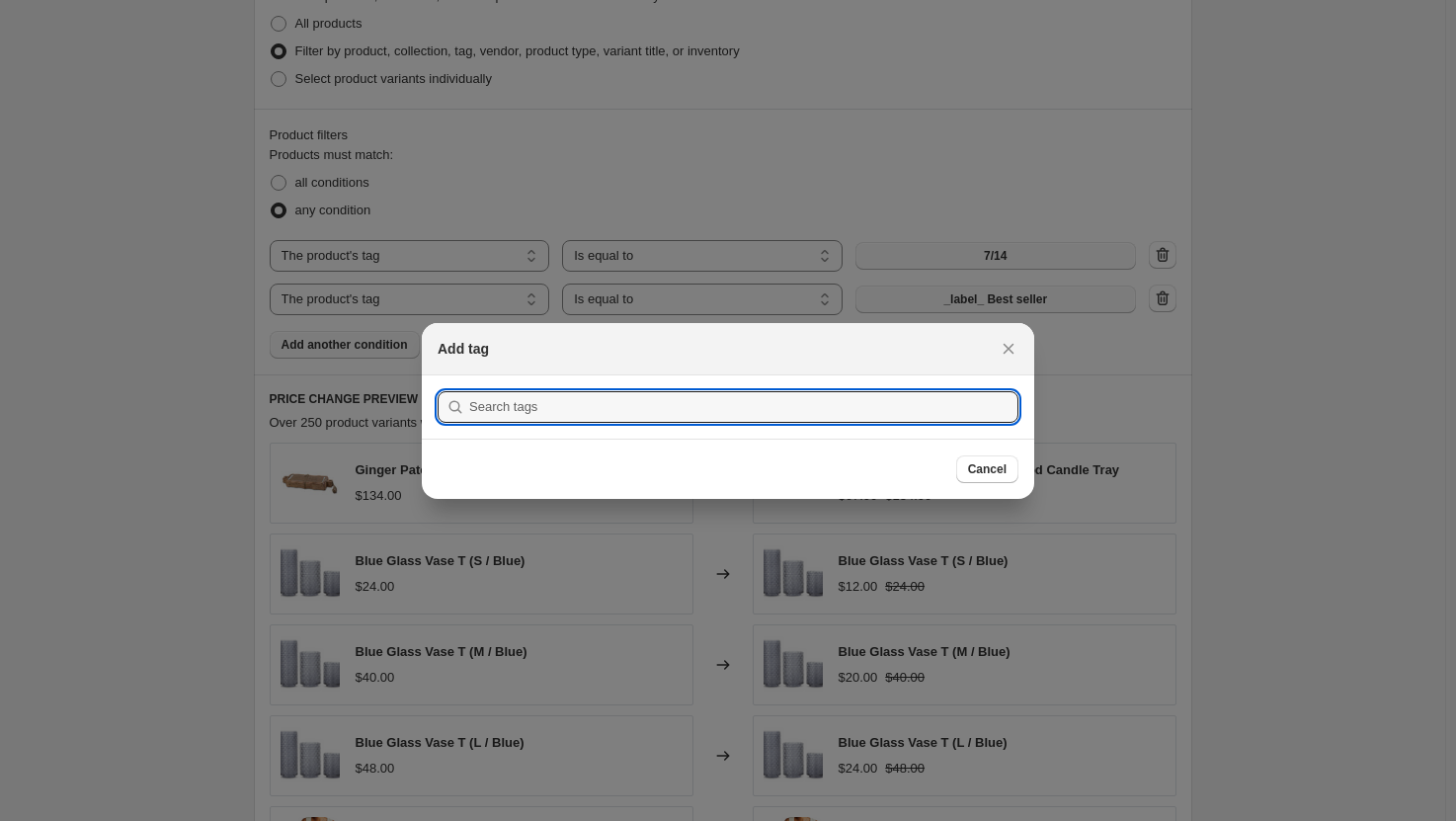 scroll, scrollTop: 0, scrollLeft: 0, axis: both 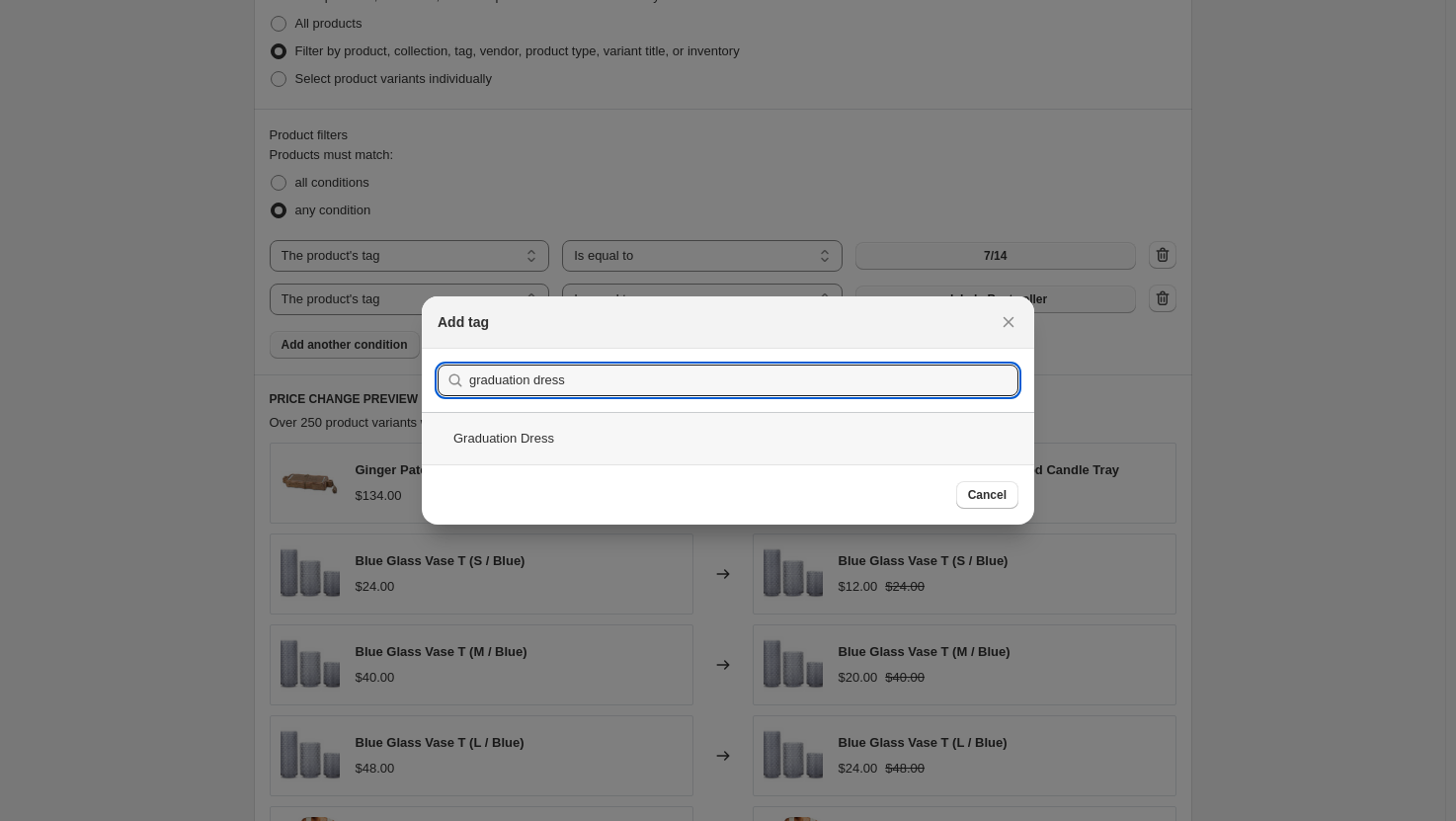 type on "graduation dress" 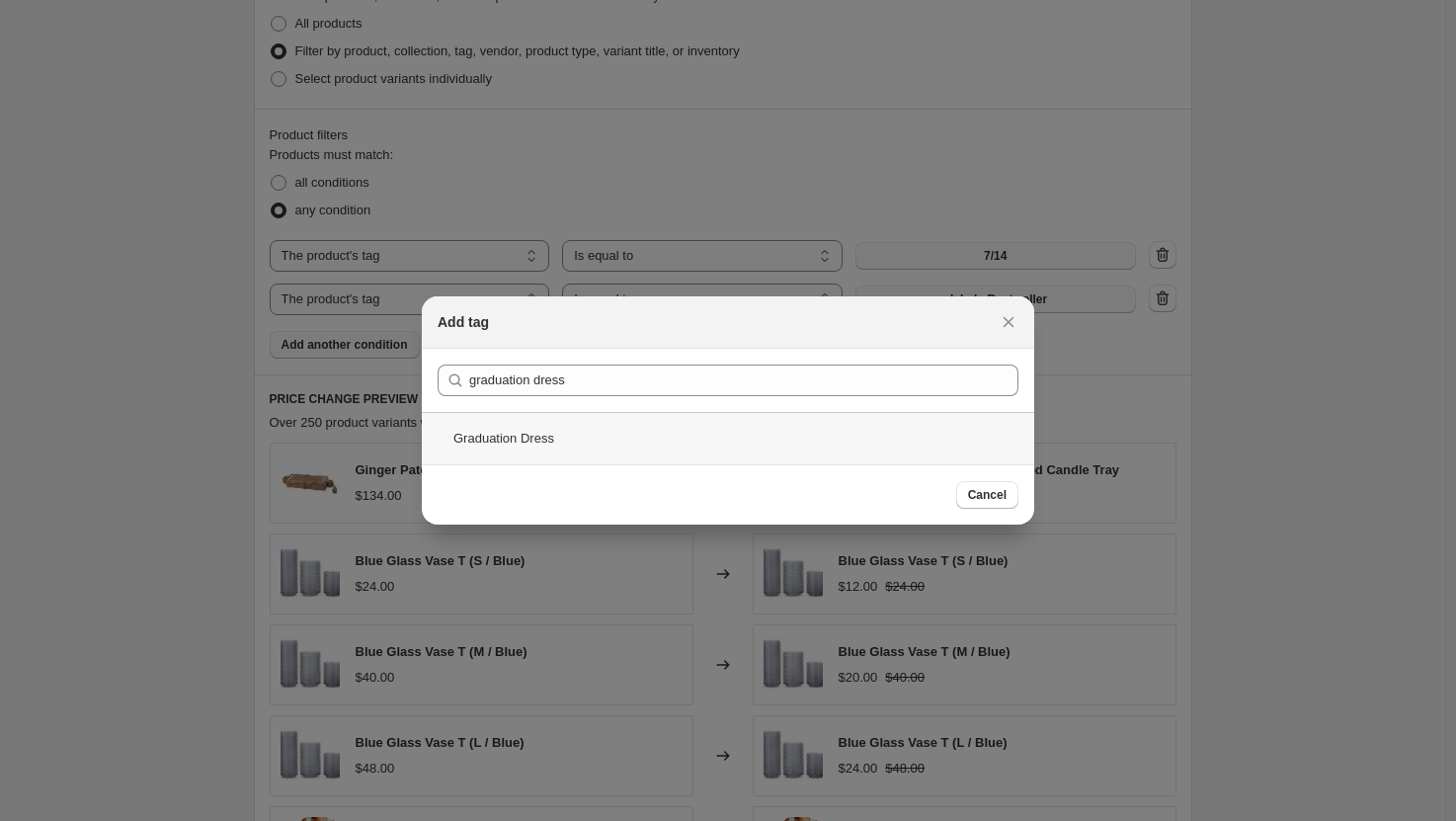 click on "Graduation Dress" at bounding box center [728, 438] 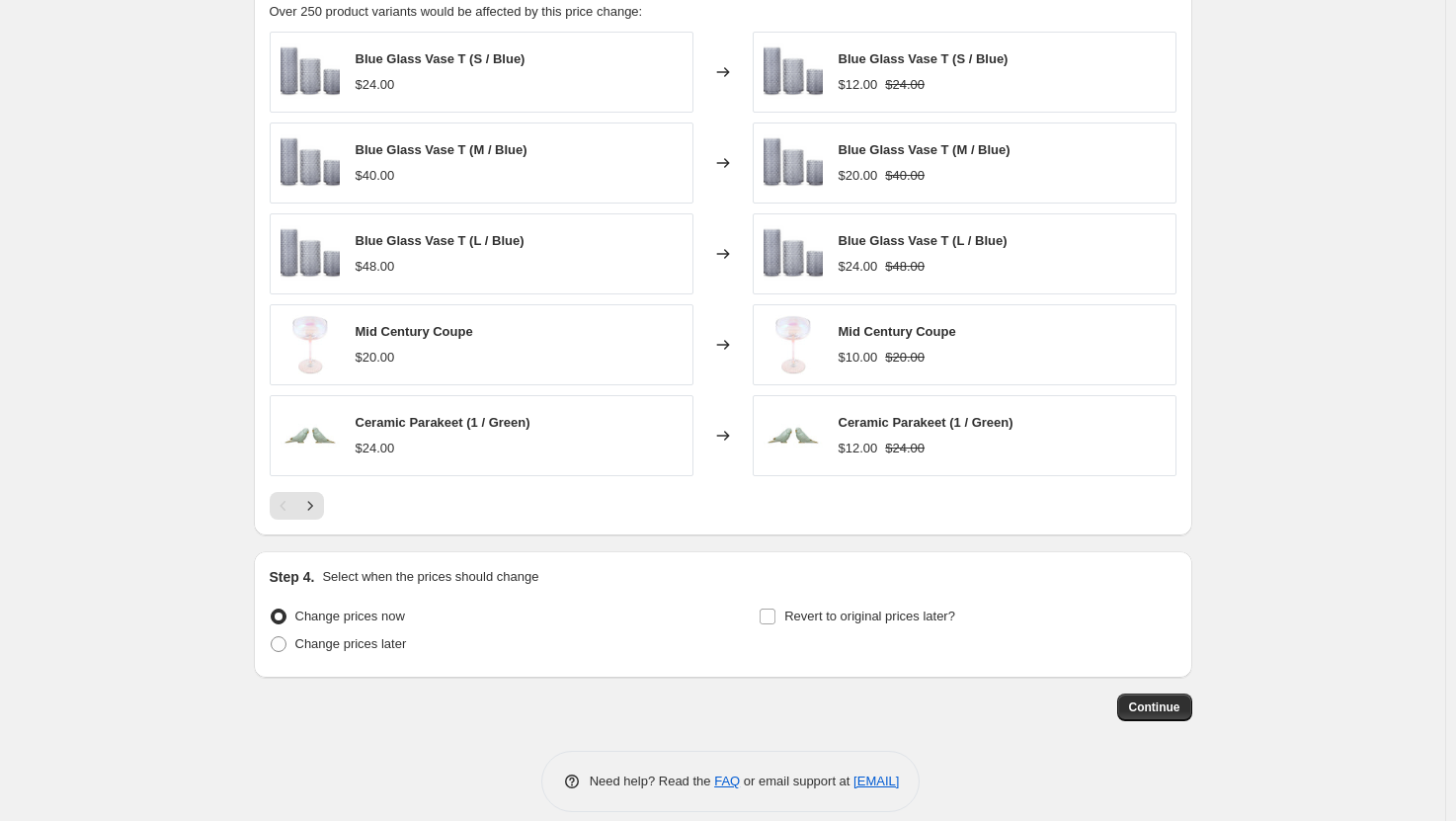 scroll, scrollTop: 1421, scrollLeft: 0, axis: vertical 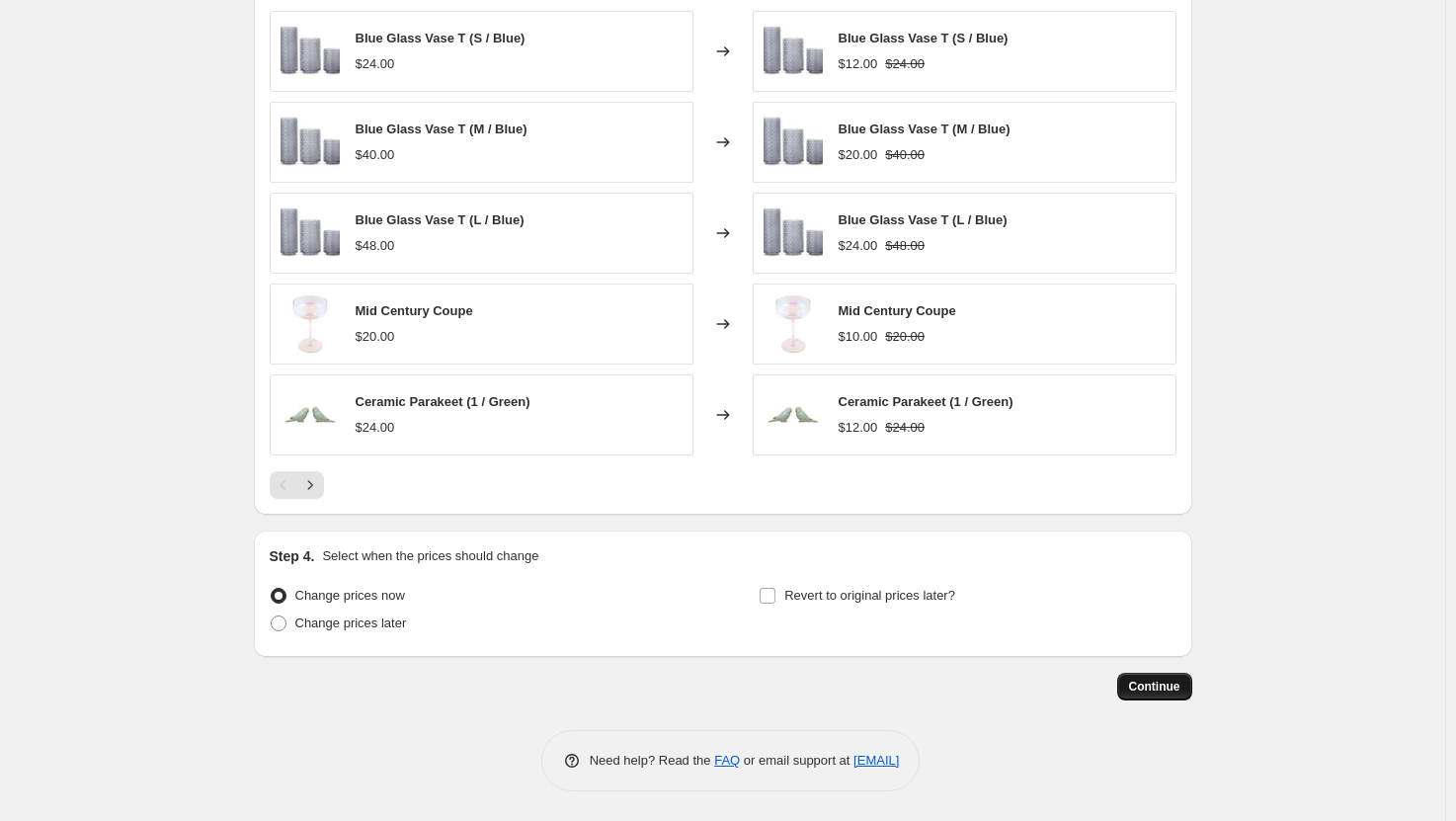 click on "Continue" at bounding box center [1155, 687] 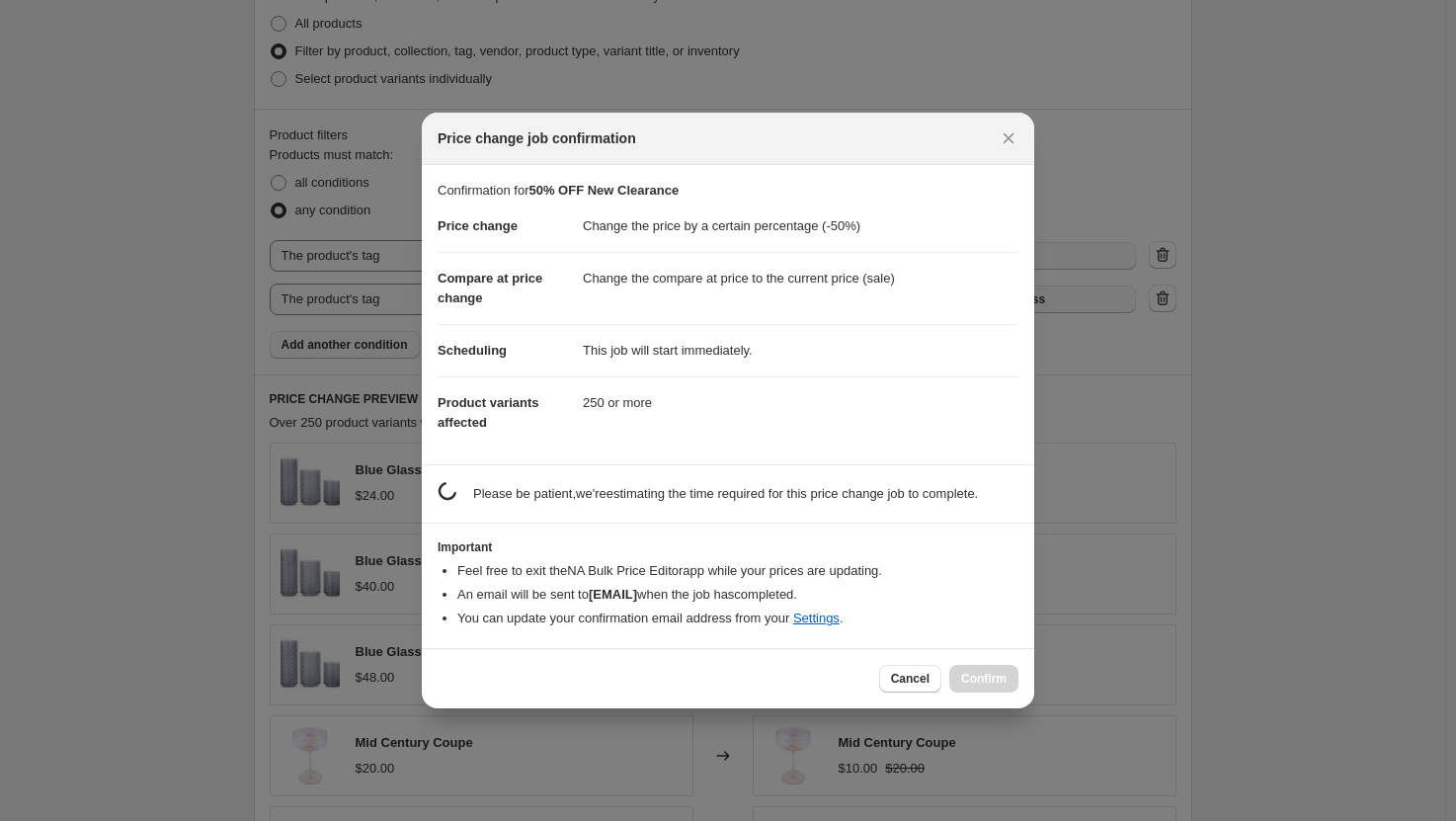scroll, scrollTop: 1421, scrollLeft: 0, axis: vertical 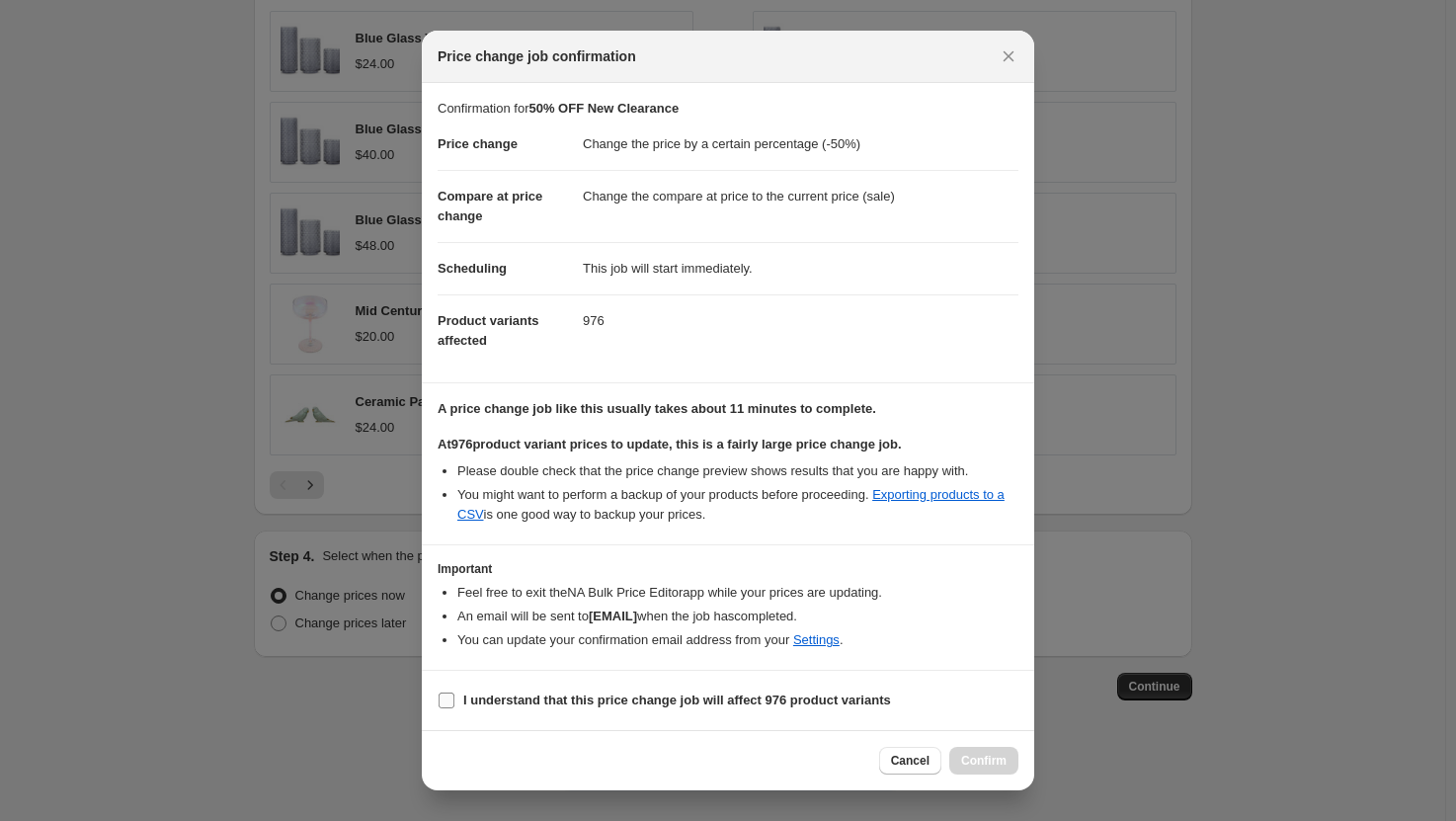 click at bounding box center (446, 700) 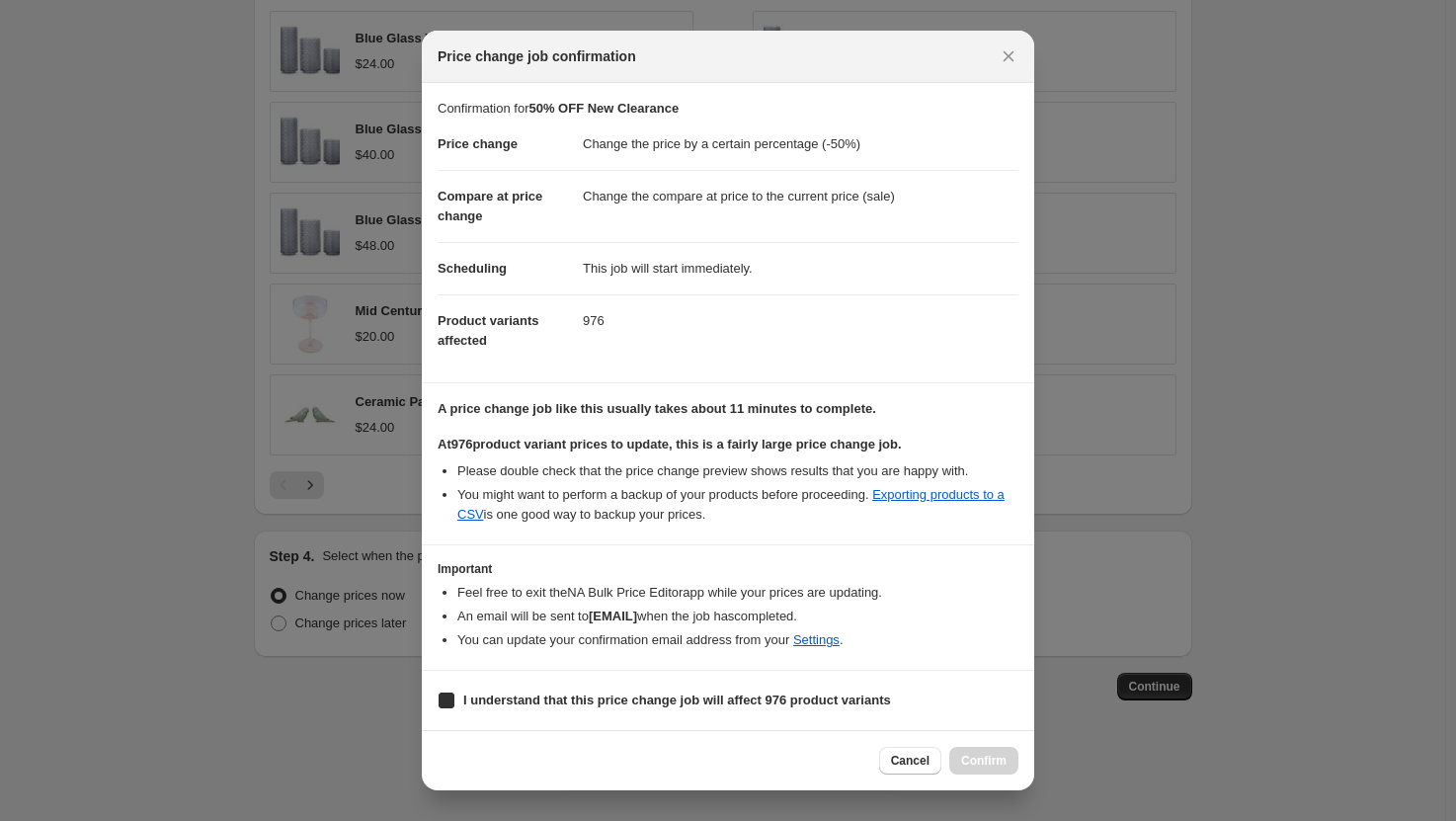 checkbox on "true" 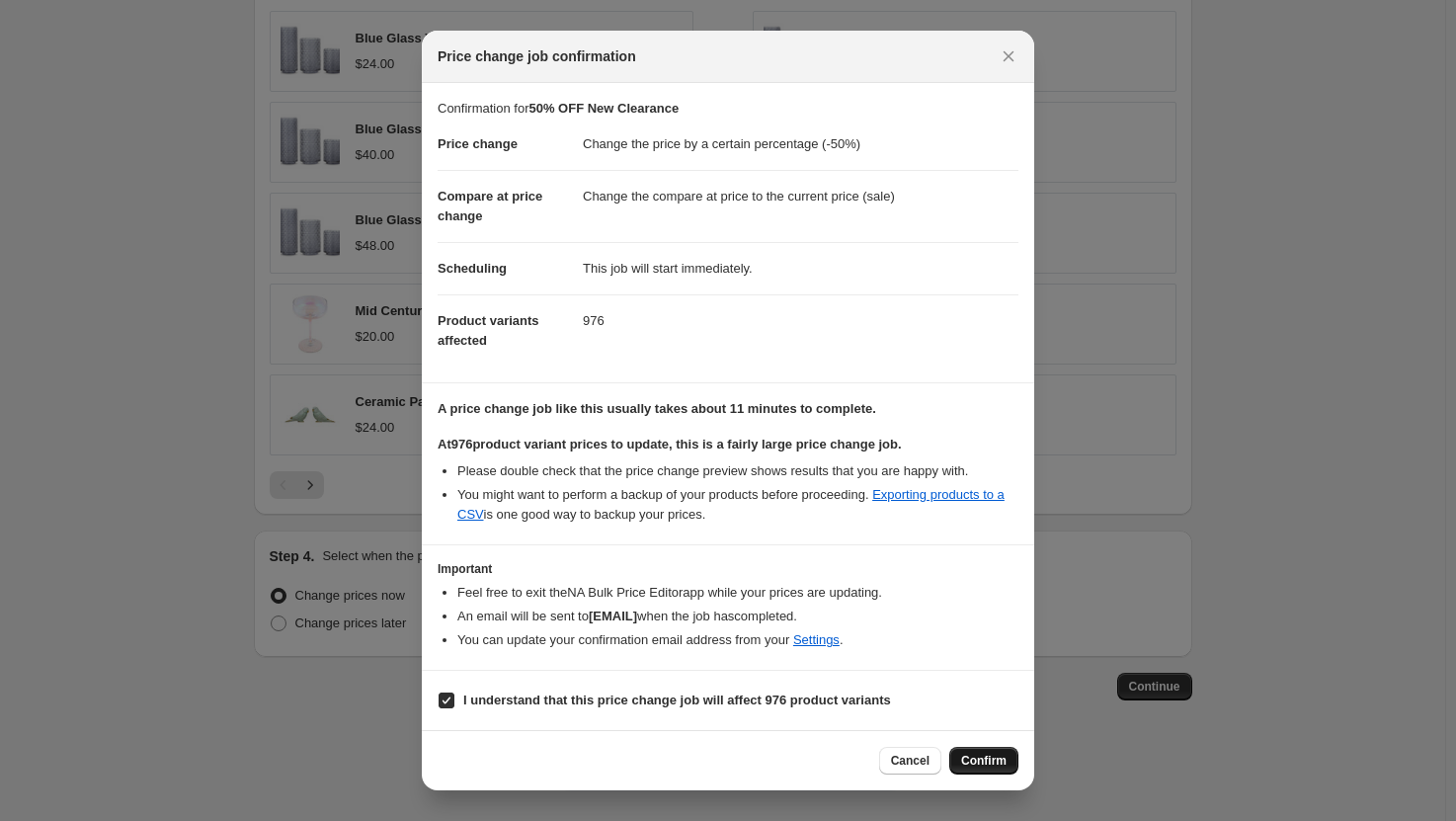 click on "Confirm" at bounding box center (984, 761) 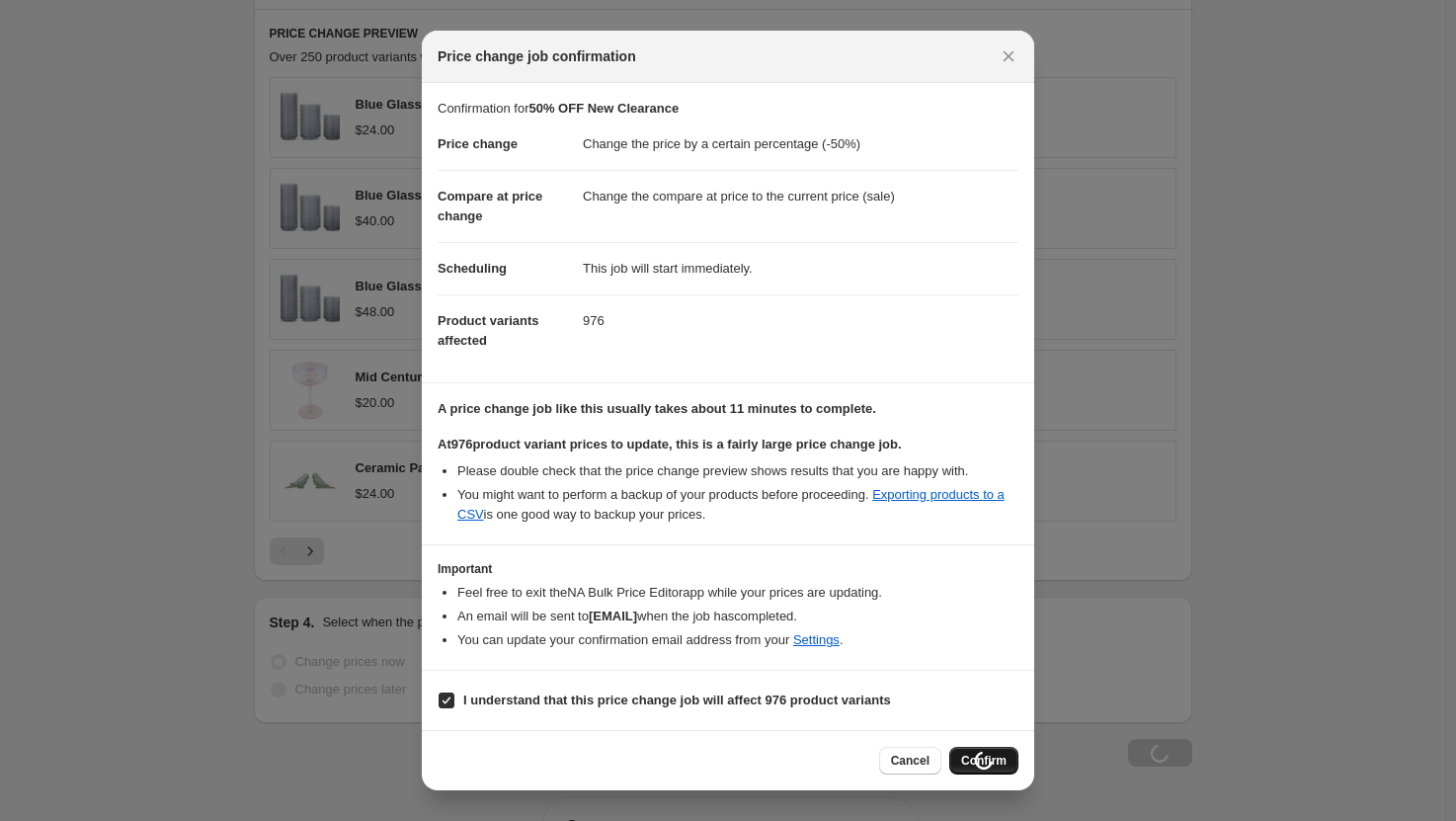 scroll, scrollTop: 1488, scrollLeft: 0, axis: vertical 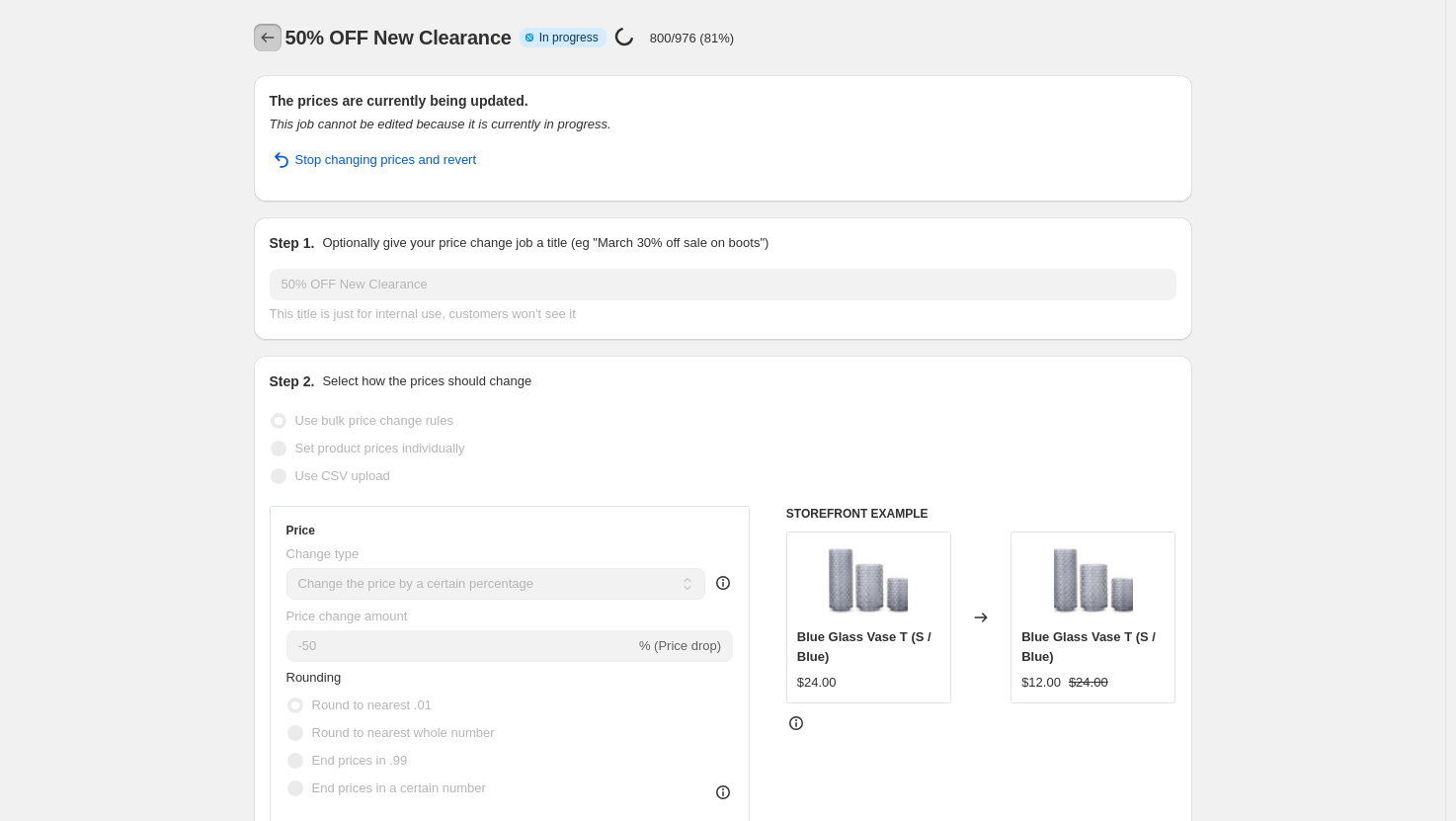 click 